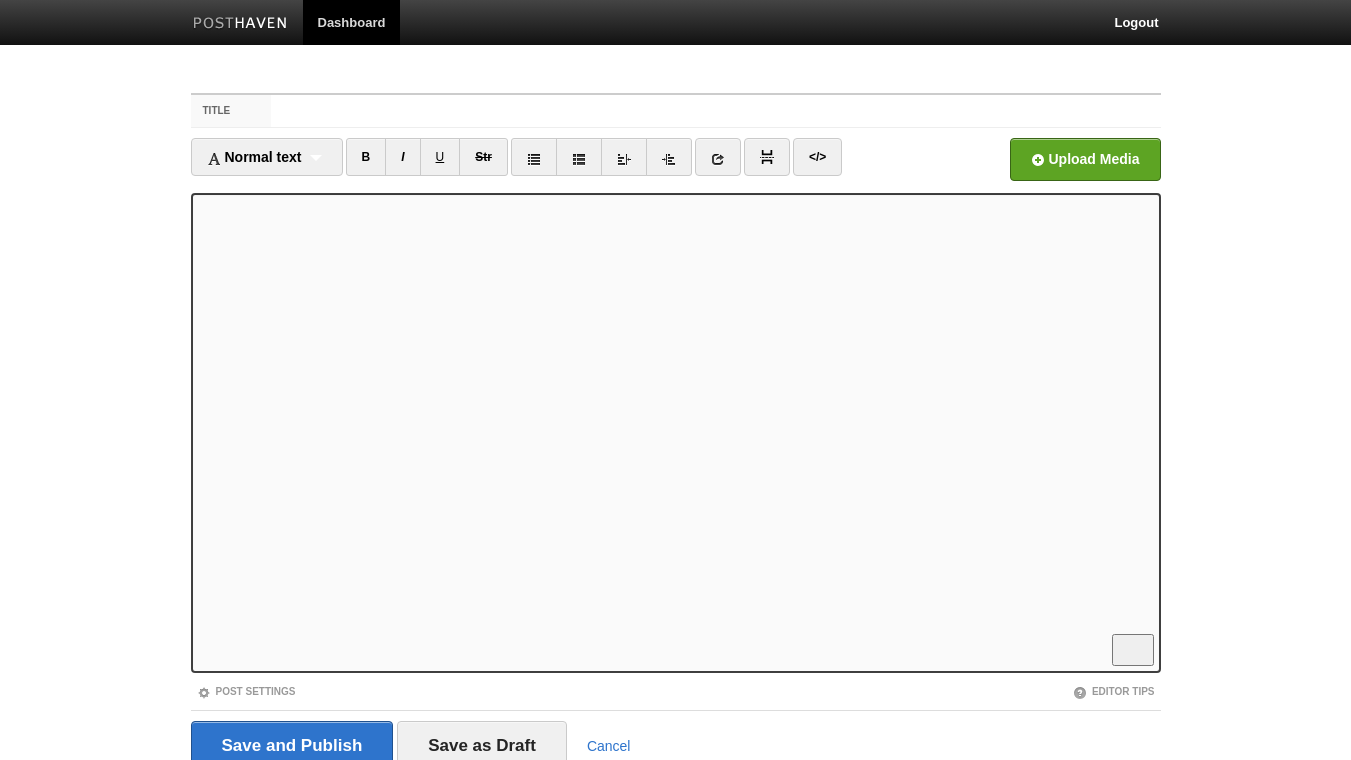 scroll, scrollTop: 0, scrollLeft: 0, axis: both 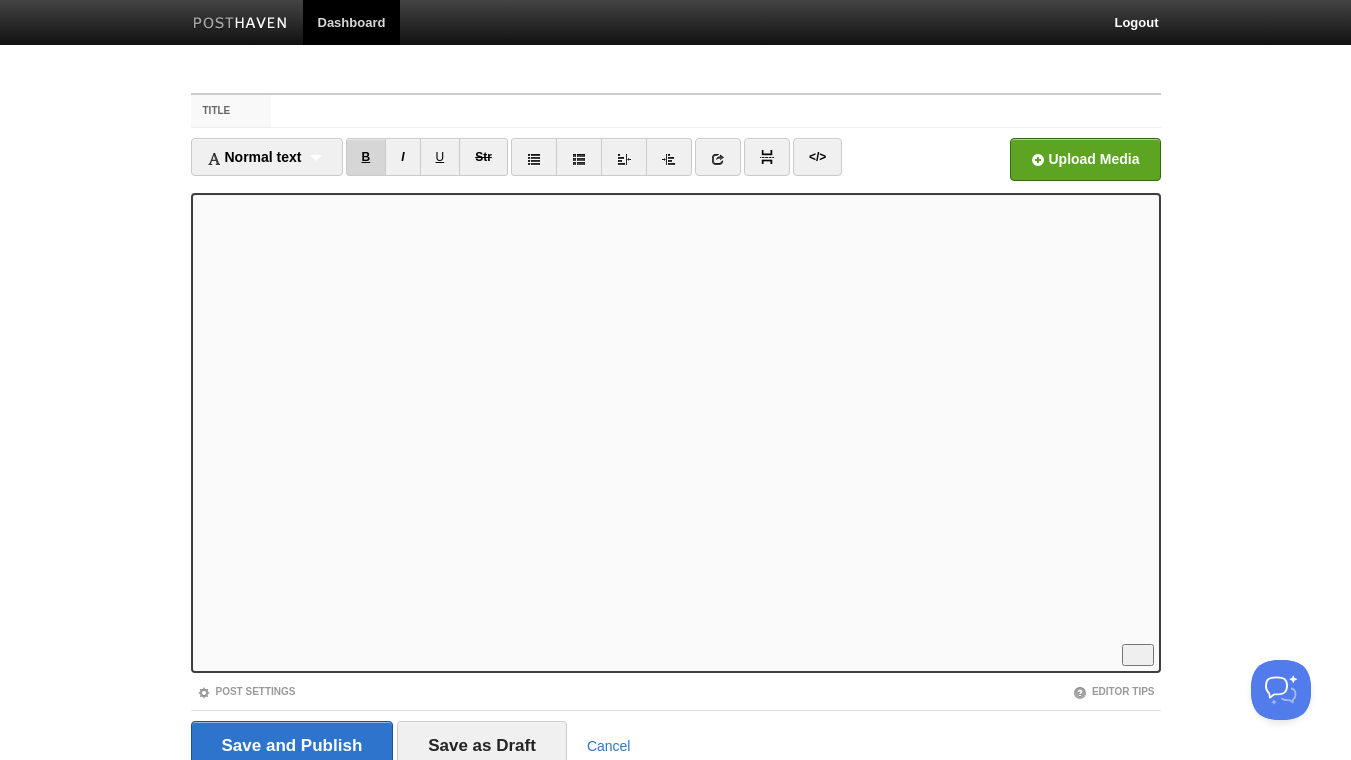 click on "B" at bounding box center [366, 157] 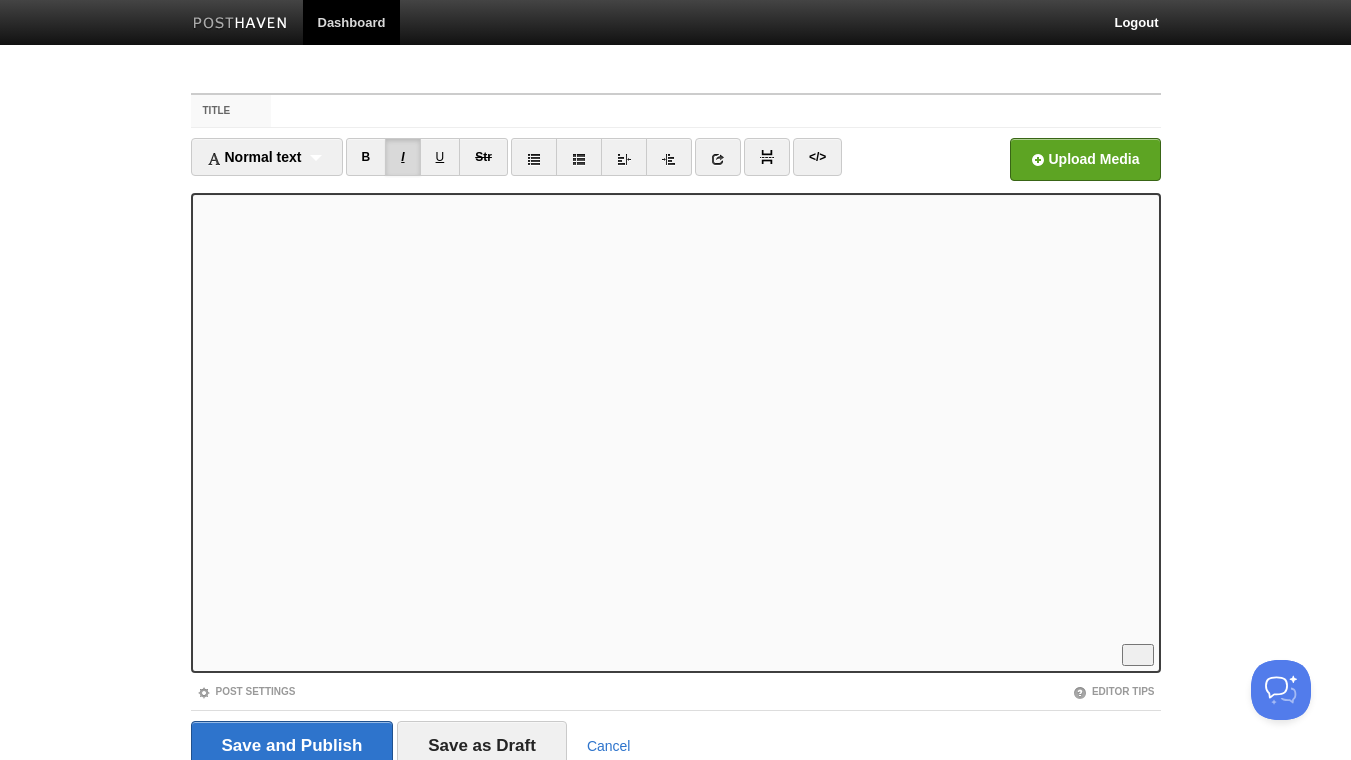 click on "I" at bounding box center (402, 157) 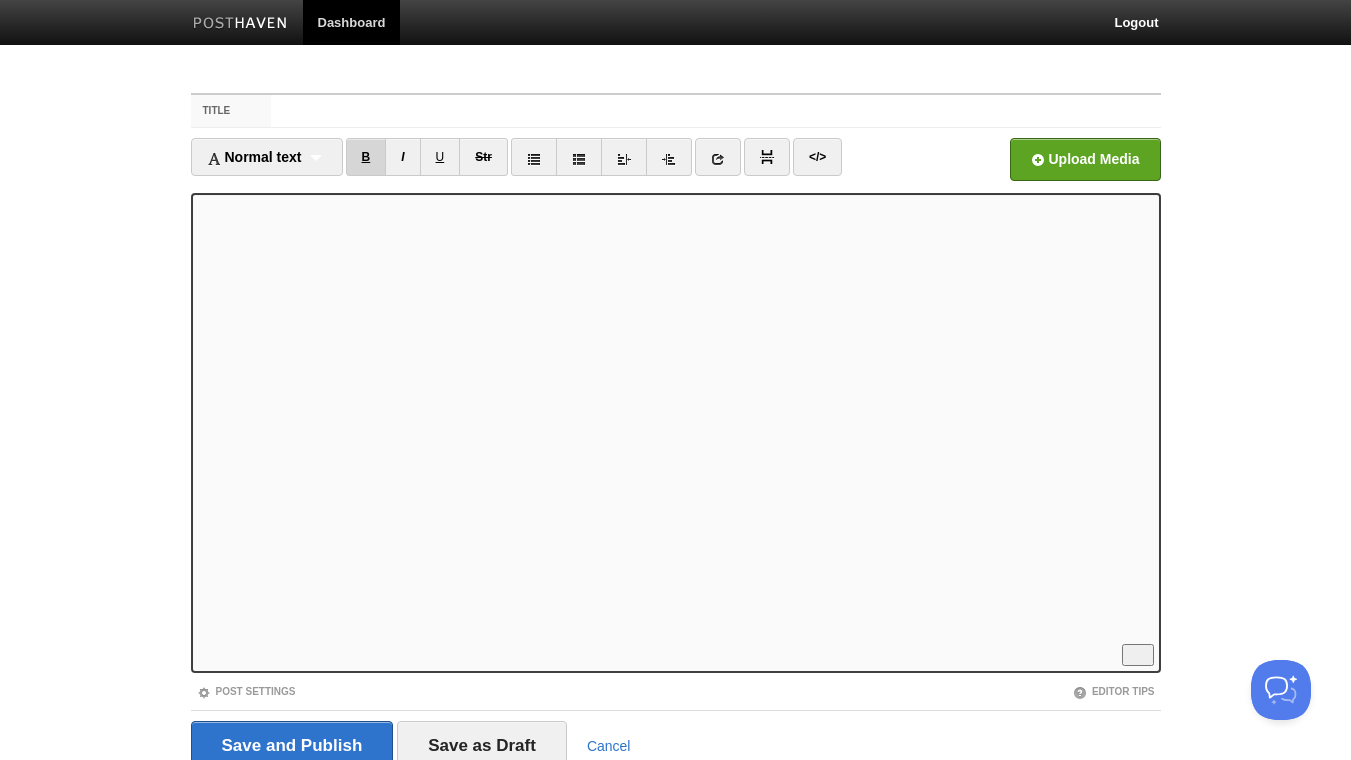 click on "B" at bounding box center (366, 157) 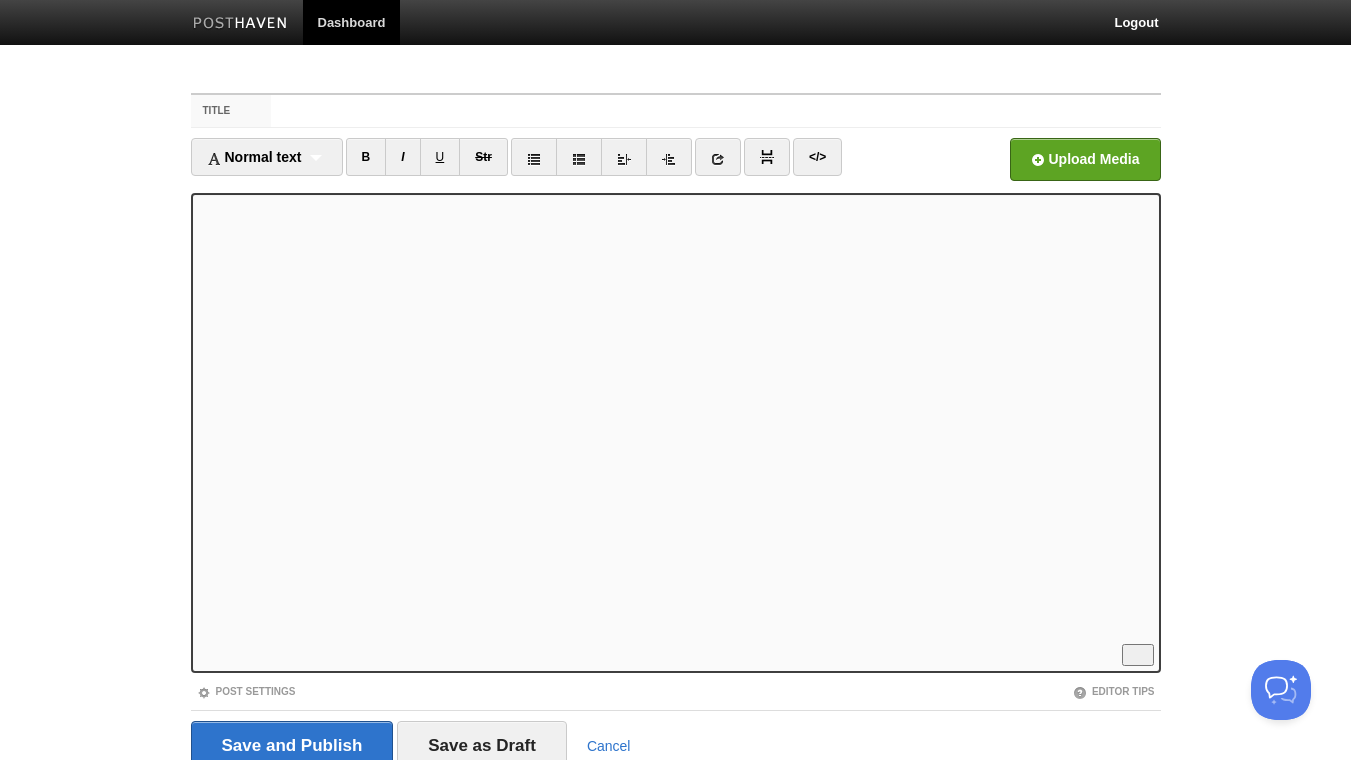 scroll, scrollTop: 216, scrollLeft: 0, axis: vertical 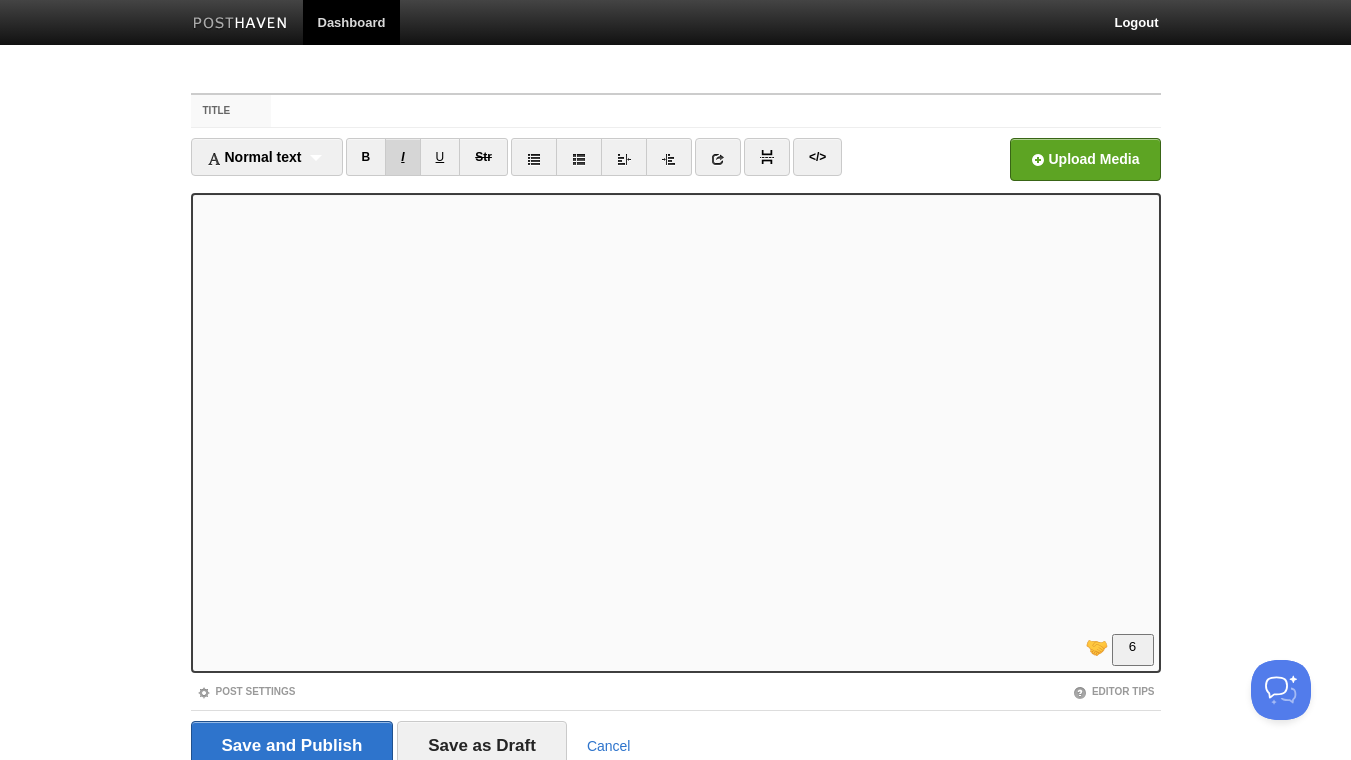 click on "I" at bounding box center [402, 157] 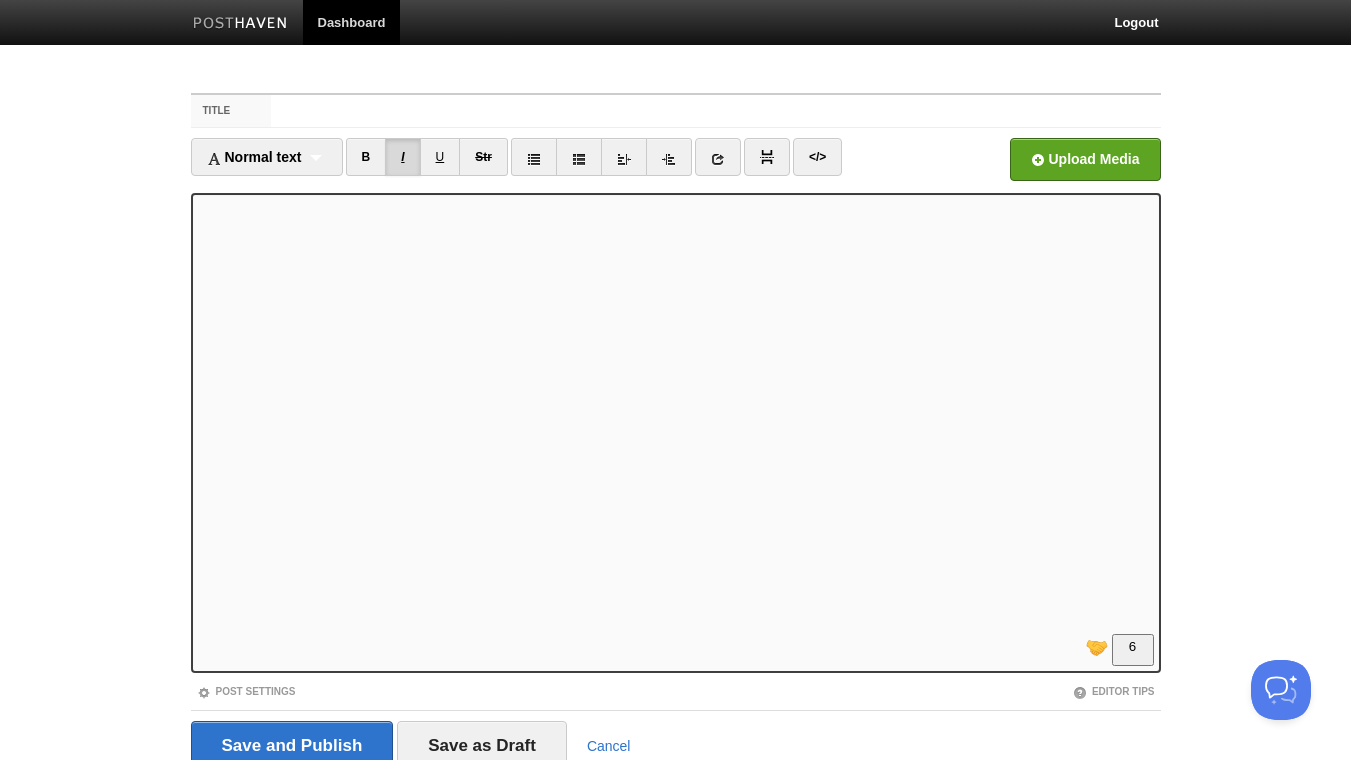 click on "I" at bounding box center (402, 157) 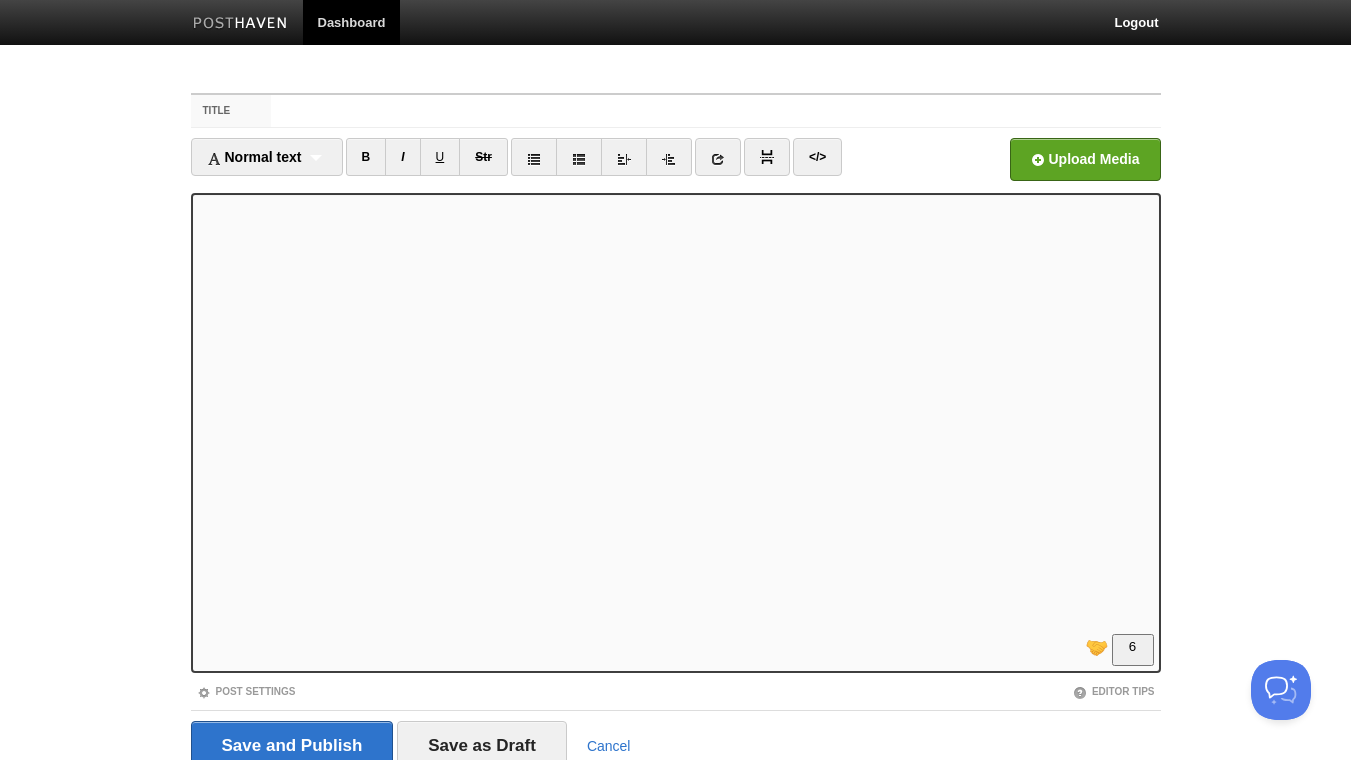 scroll, scrollTop: 230, scrollLeft: 0, axis: vertical 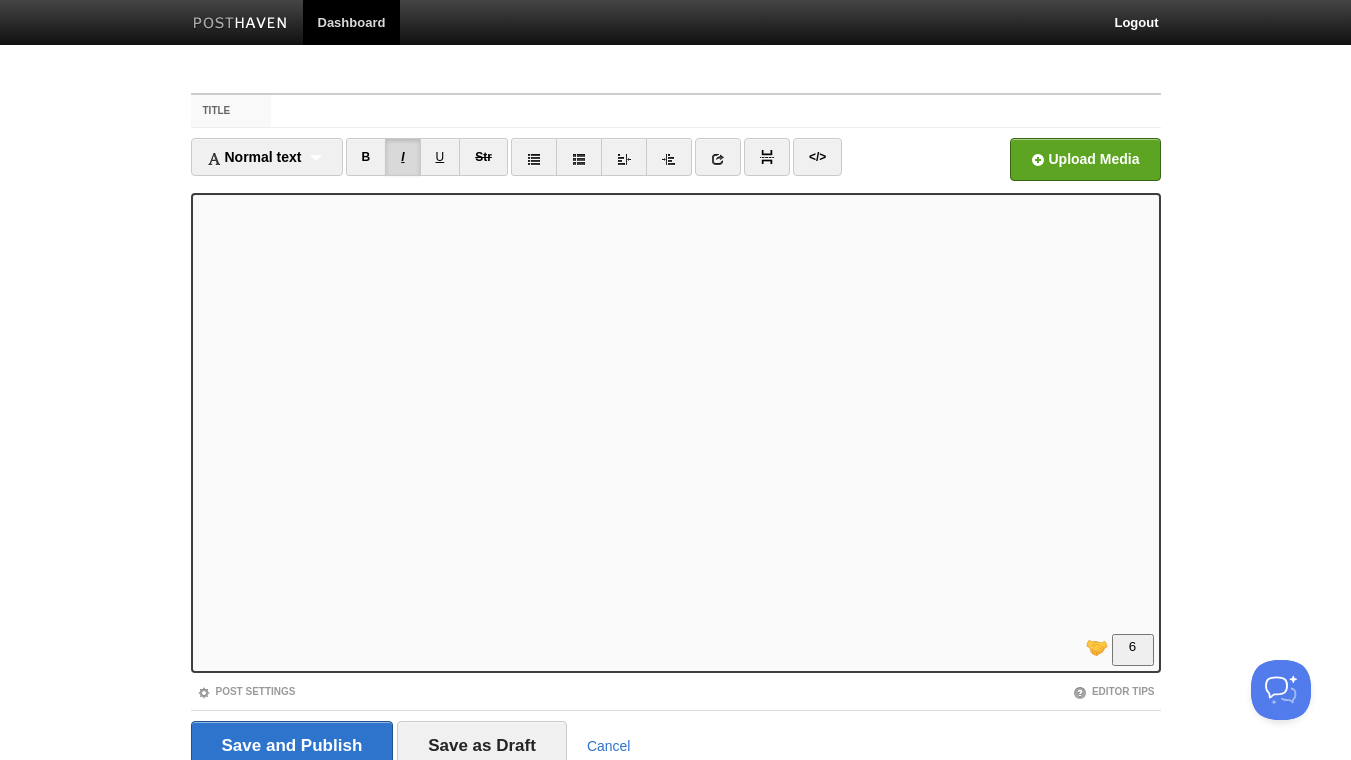 click on "I" at bounding box center (402, 157) 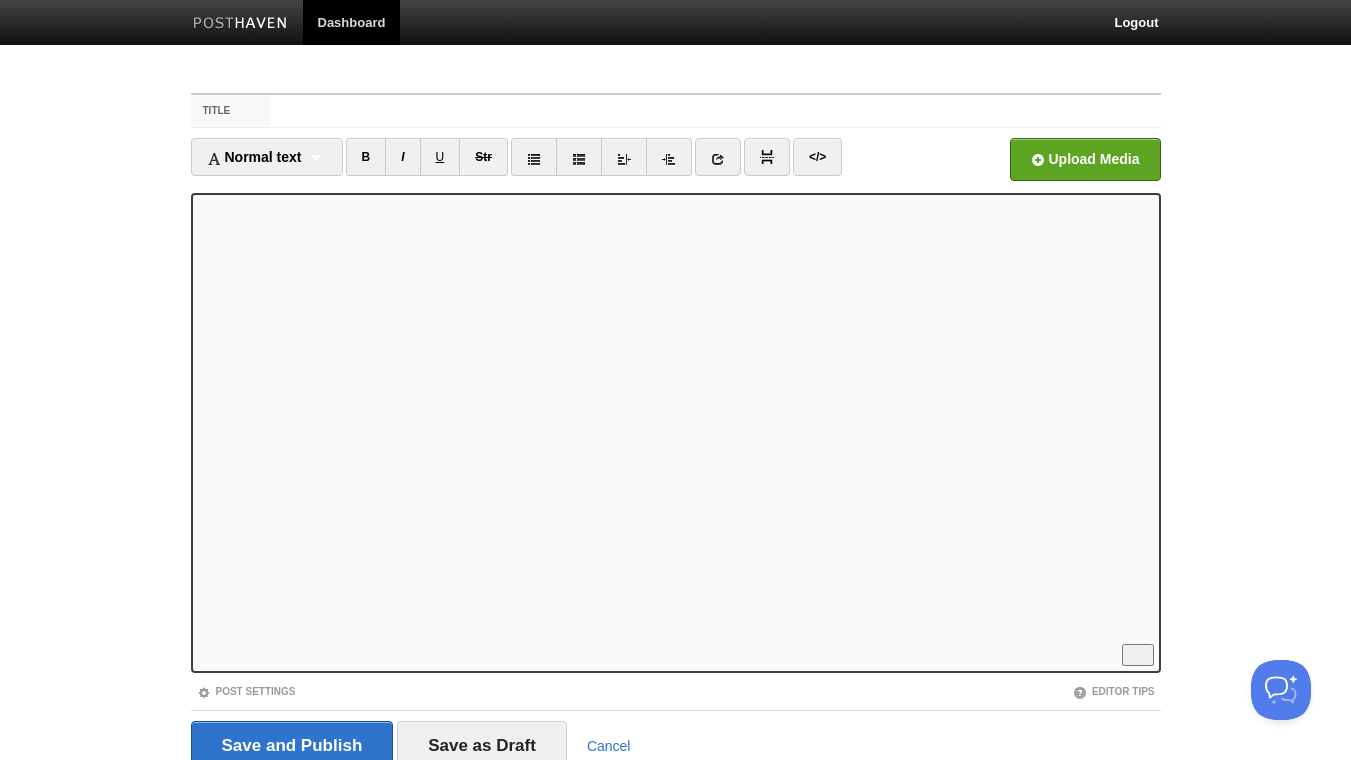 scroll, scrollTop: 248, scrollLeft: 0, axis: vertical 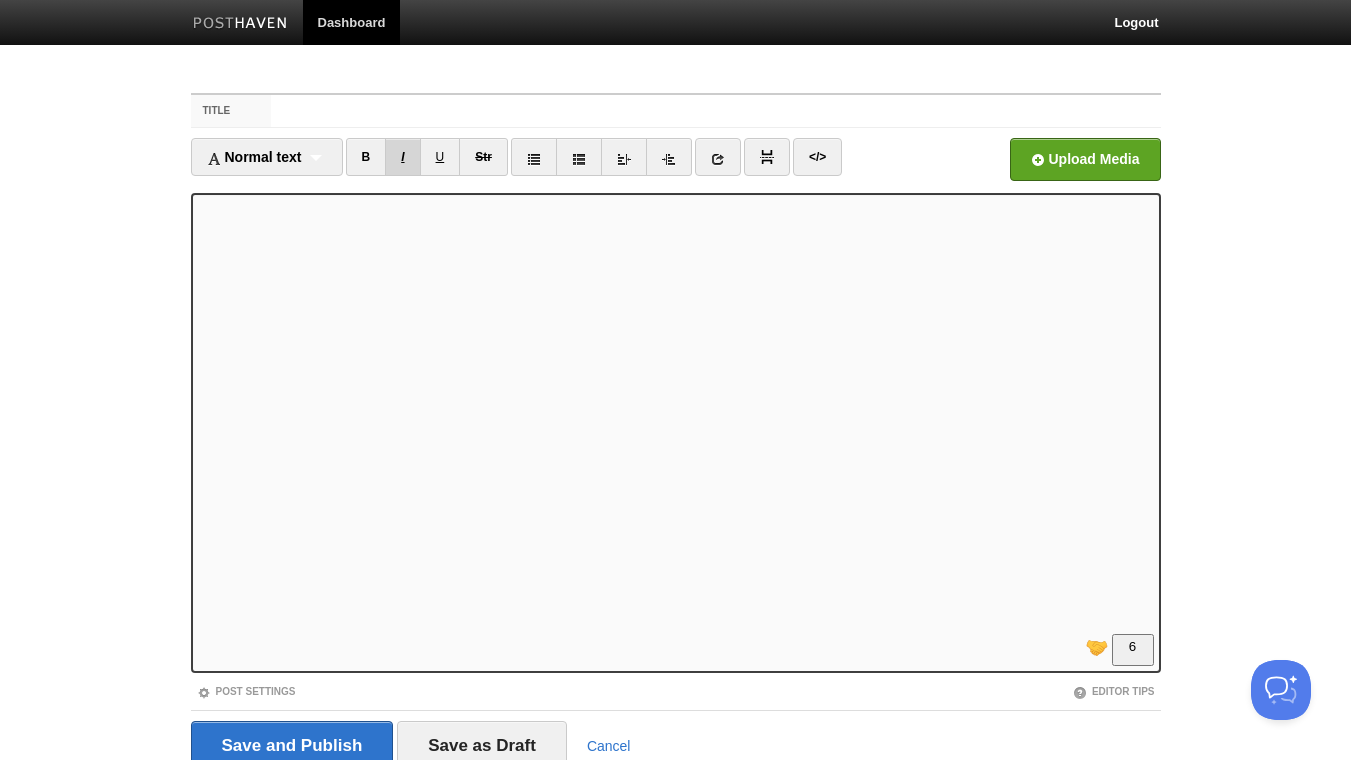 click on "I" at bounding box center [402, 157] 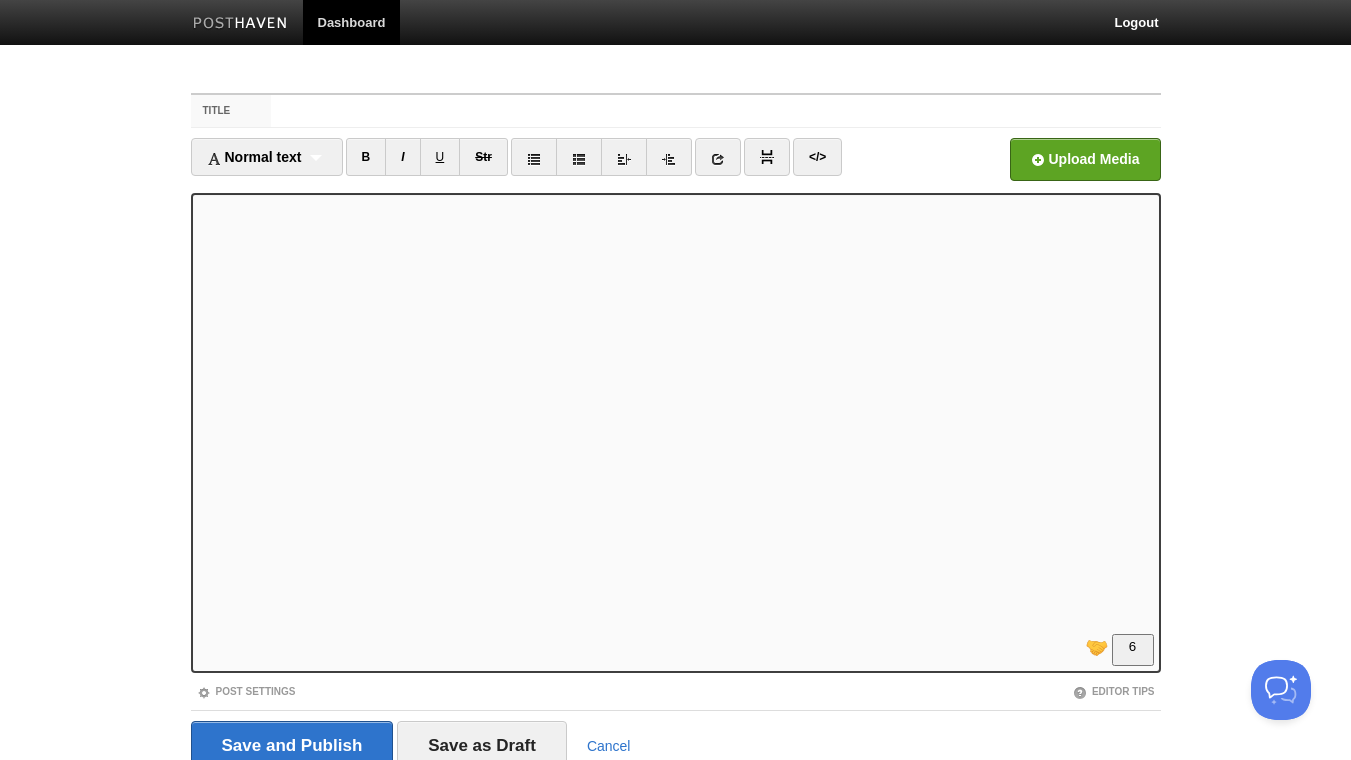 scroll, scrollTop: 0, scrollLeft: 0, axis: both 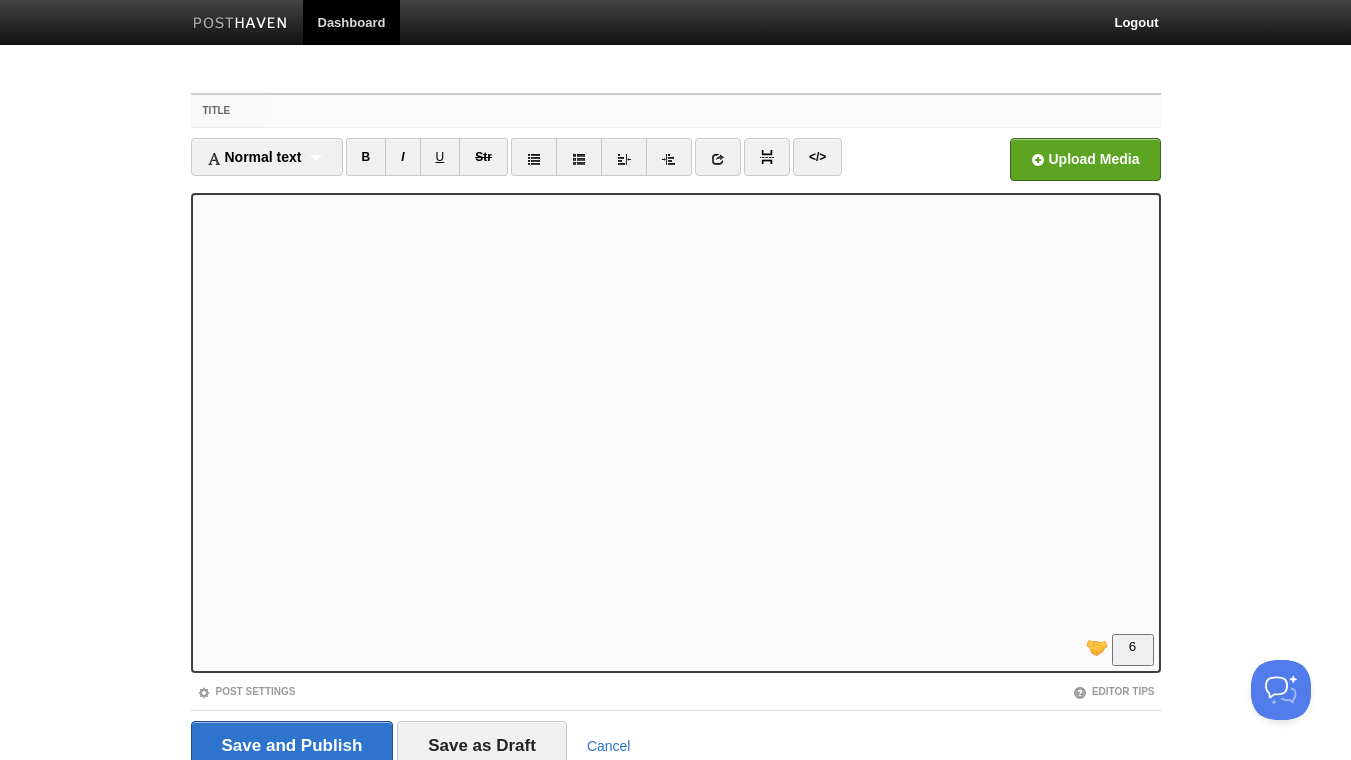 click on "Title" at bounding box center [715, 111] 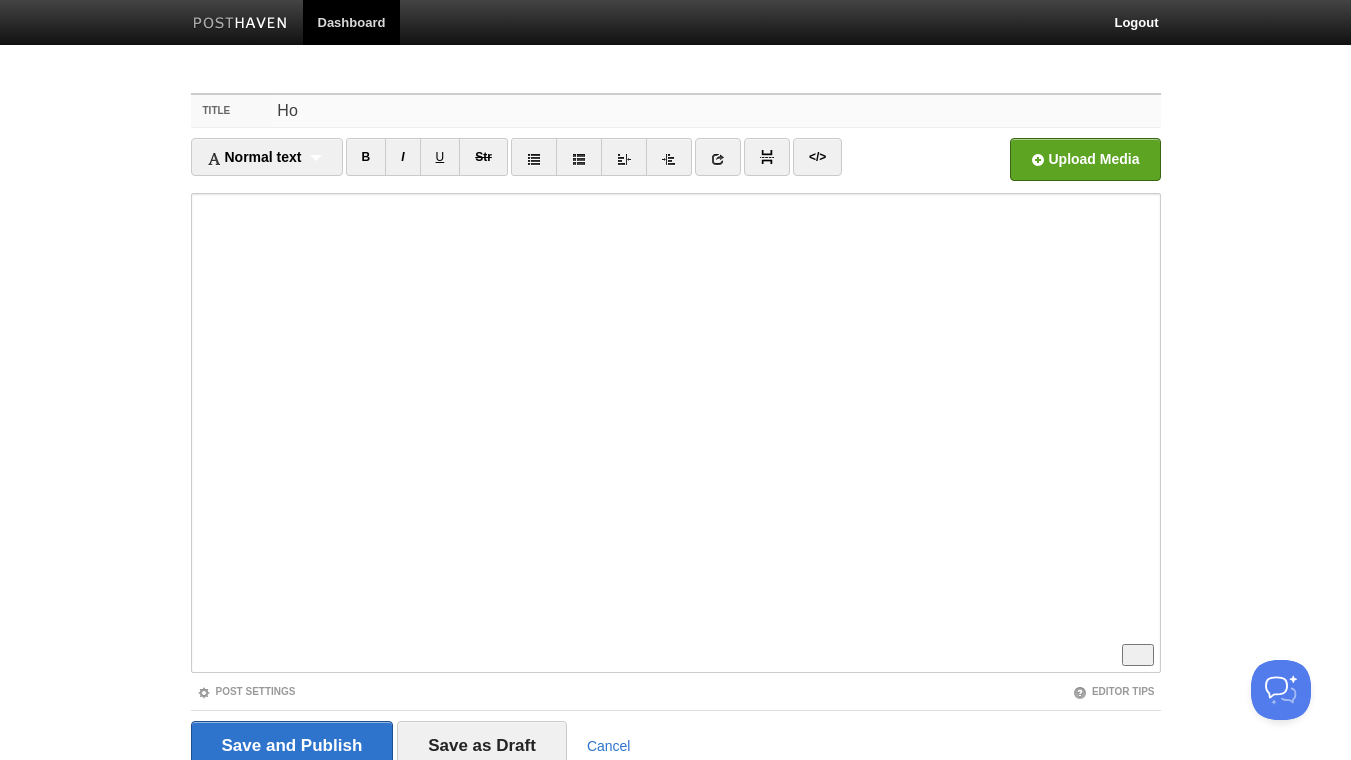 type on "H" 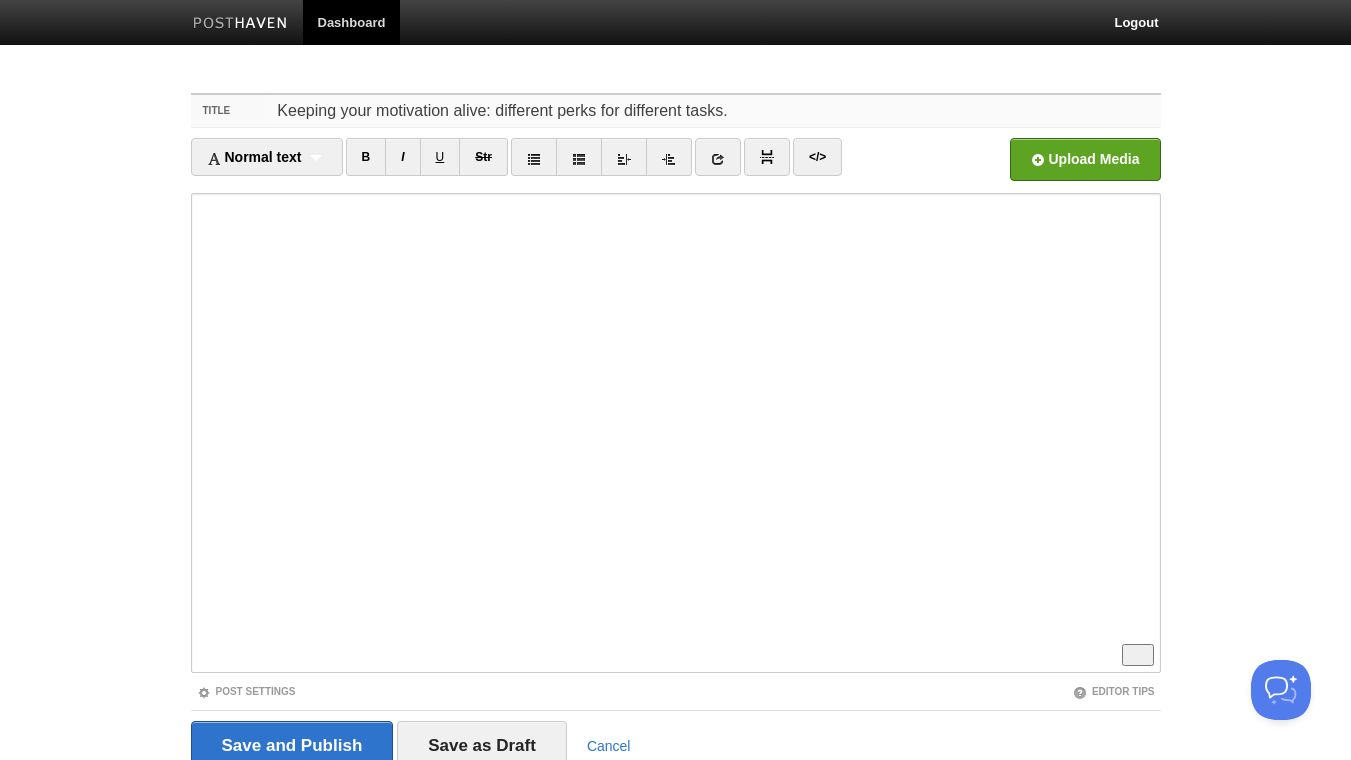 scroll, scrollTop: 284, scrollLeft: 0, axis: vertical 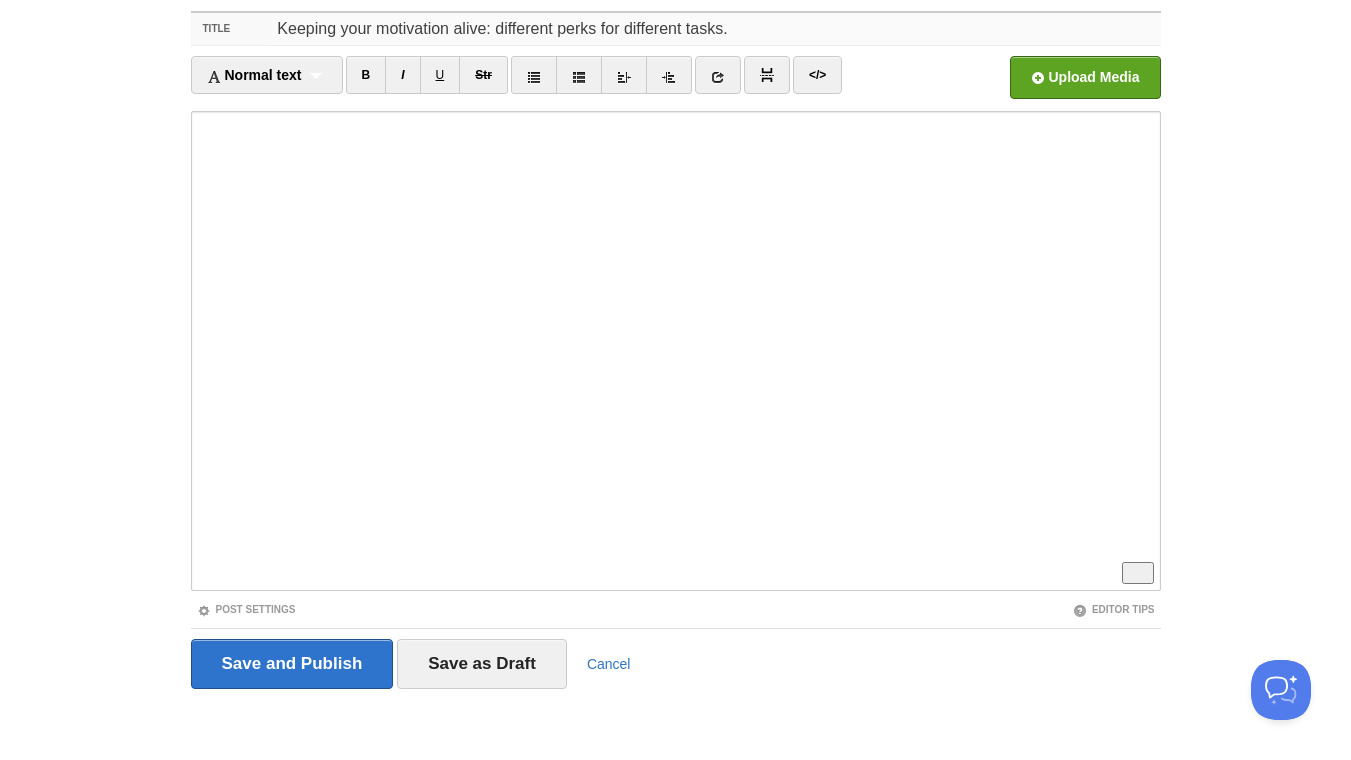 type on "Keeping your motivation alive: different perks for different tasks." 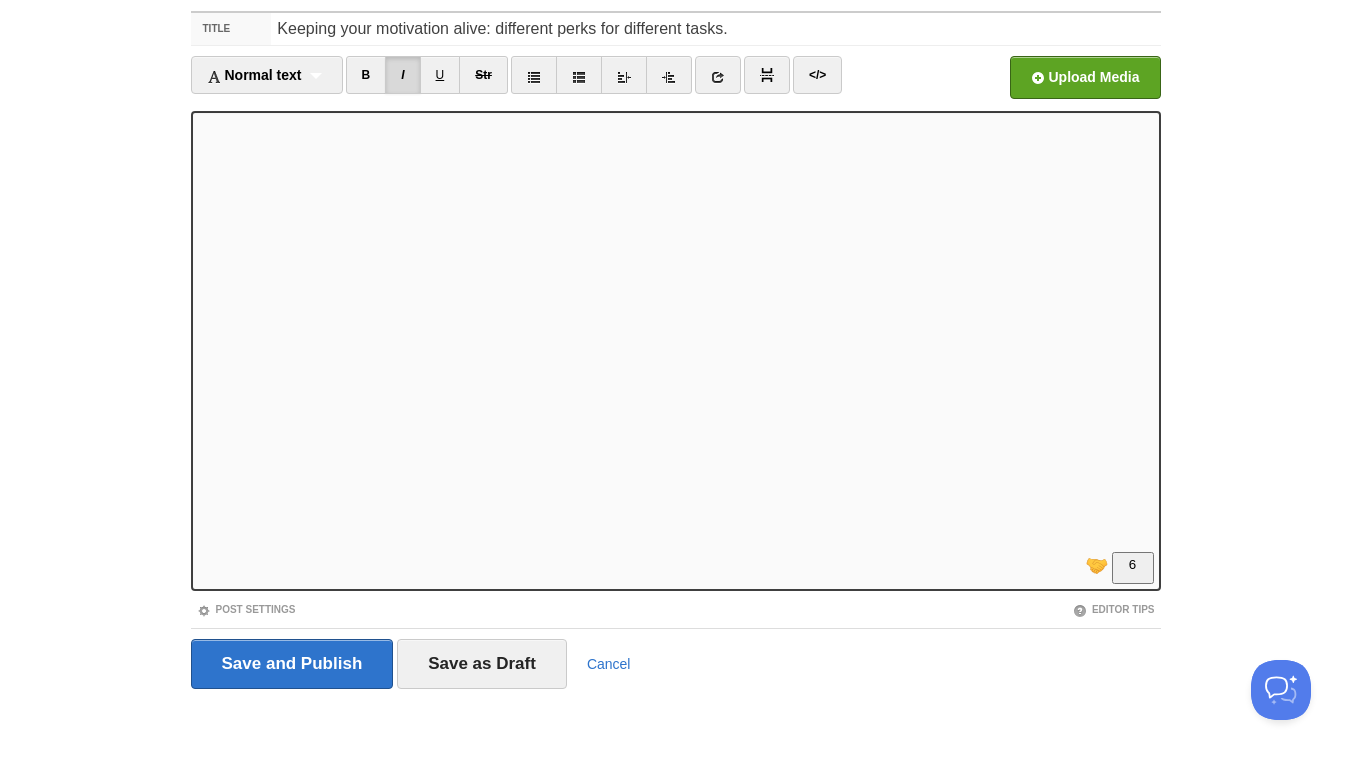 scroll, scrollTop: 0, scrollLeft: 0, axis: both 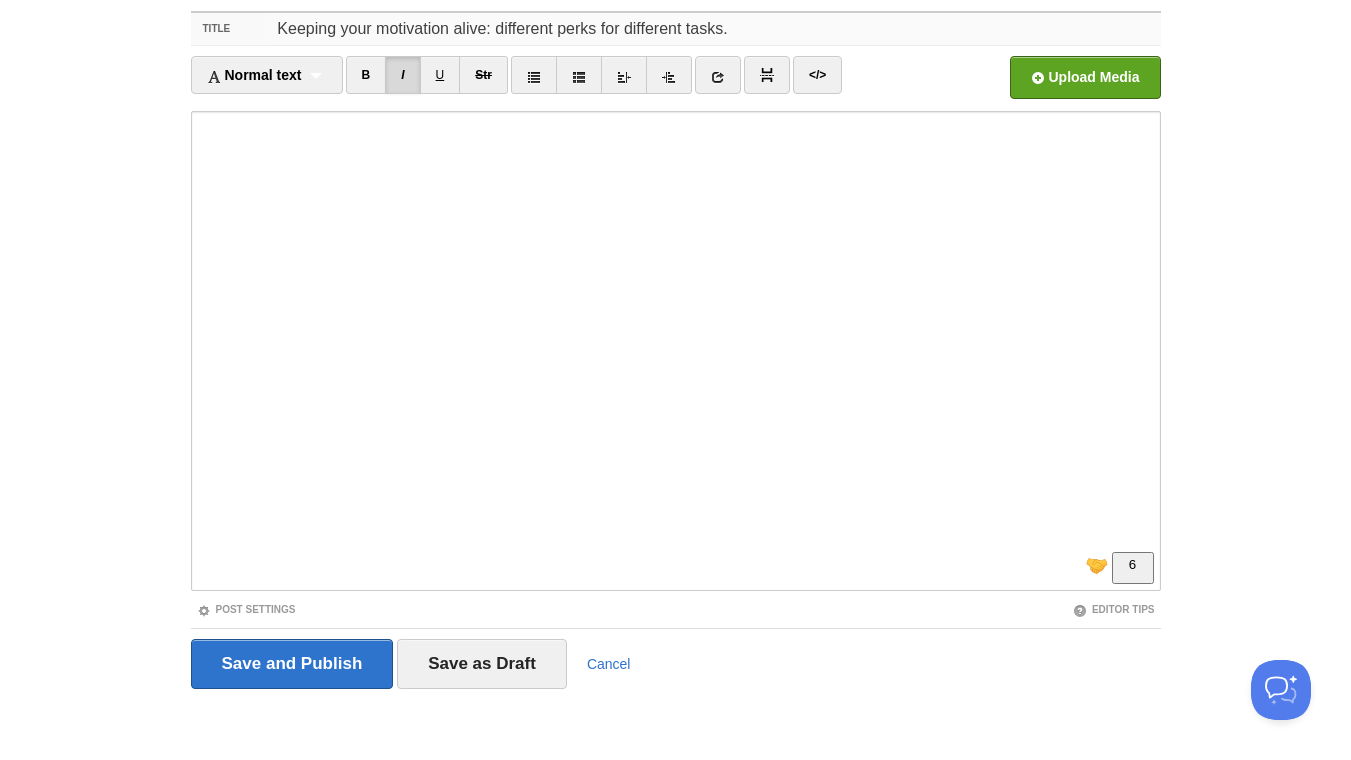 drag, startPoint x: 485, startPoint y: 27, endPoint x: 456, endPoint y: 29, distance: 29.068884 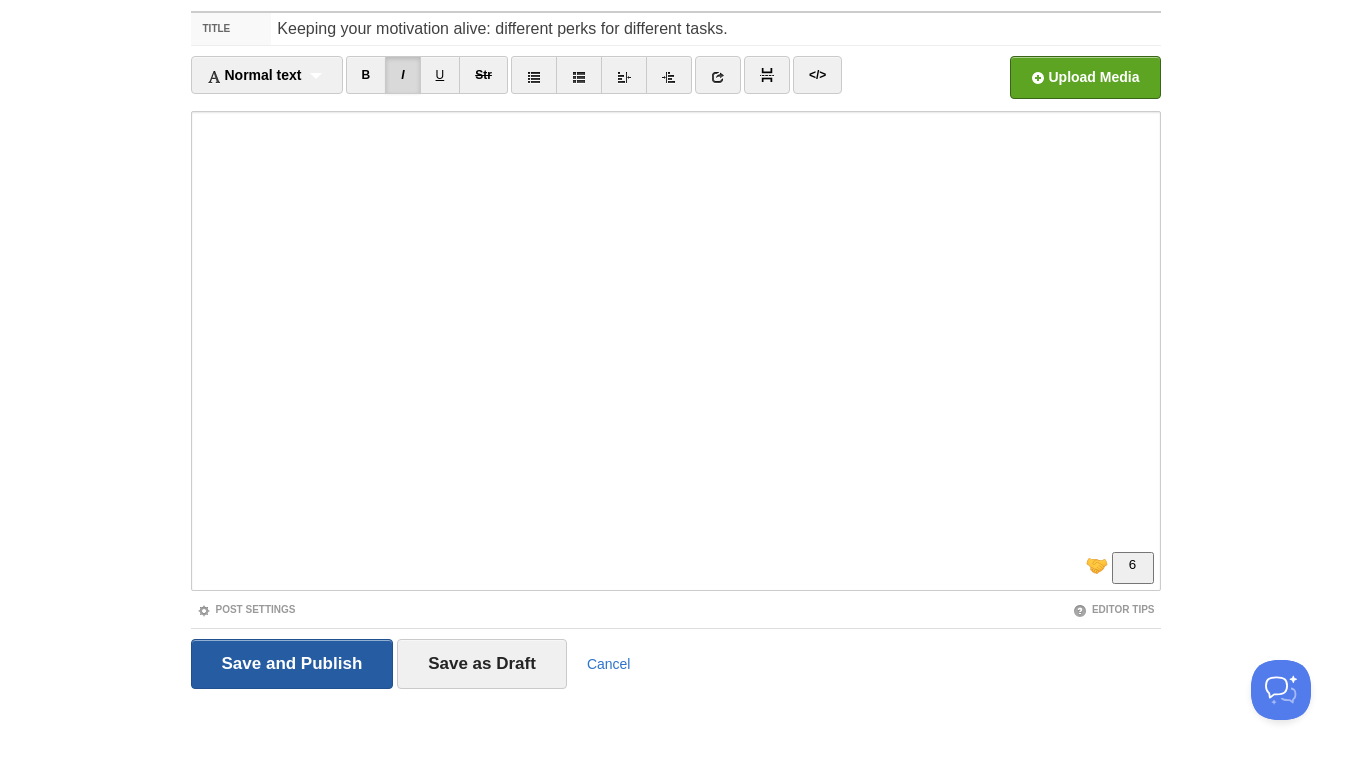 click on "Save and Publish" at bounding box center (292, 664) 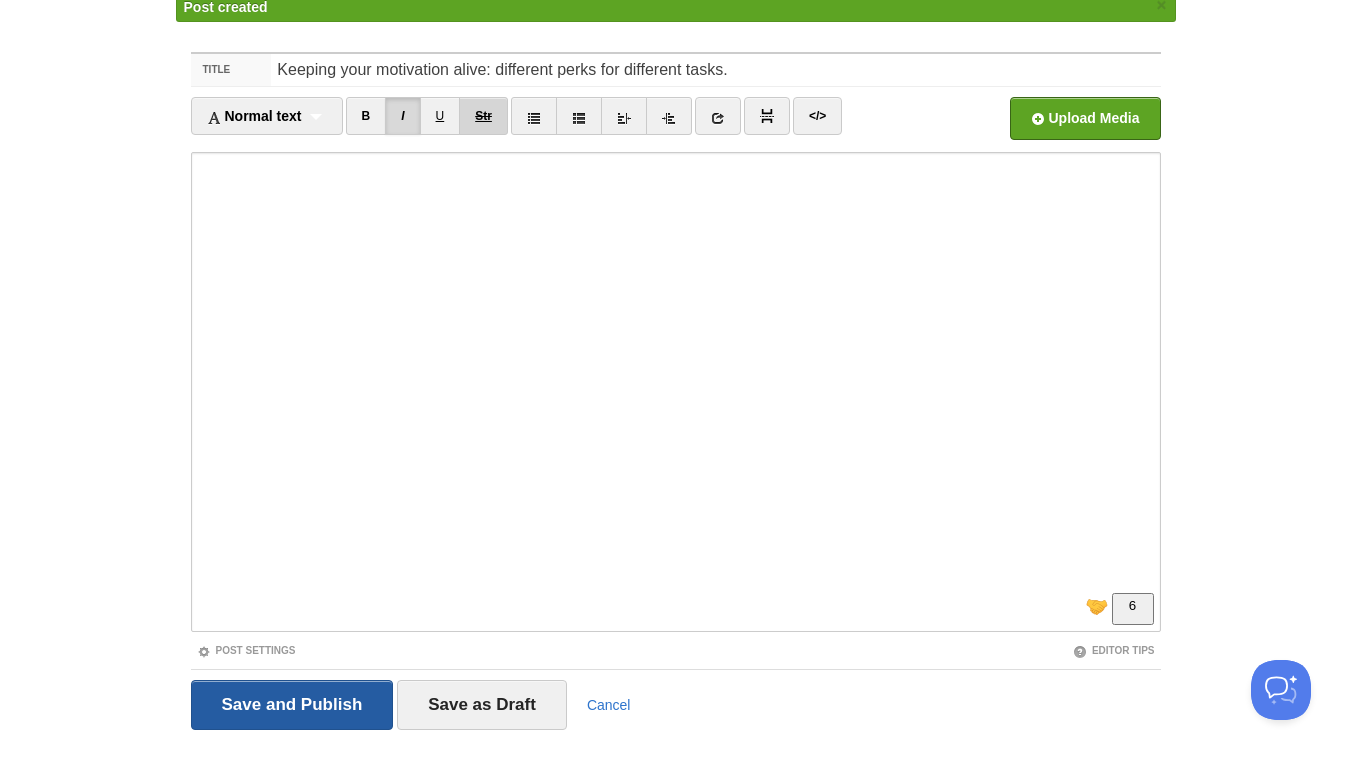scroll, scrollTop: 75, scrollLeft: 0, axis: vertical 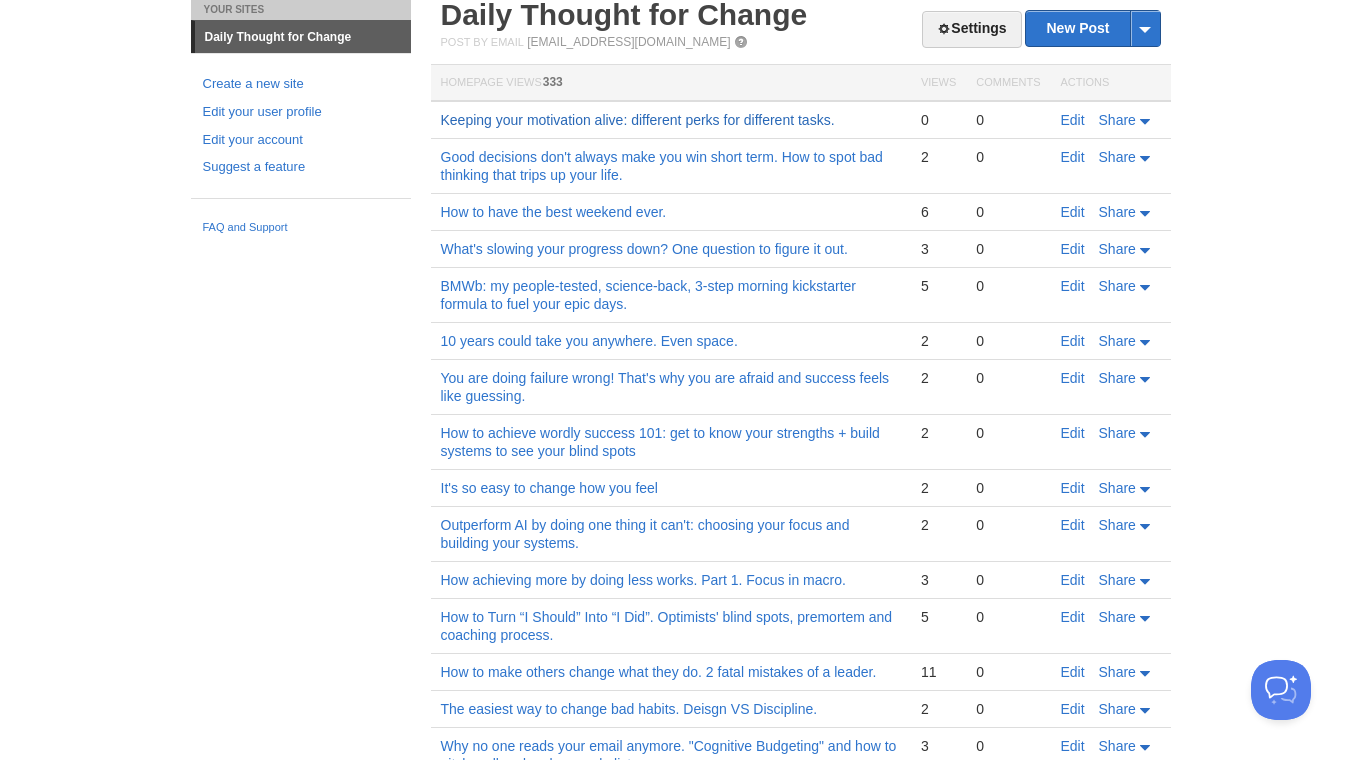 click on "Keeping your motivation alive: different perks for different tasks." at bounding box center (638, 120) 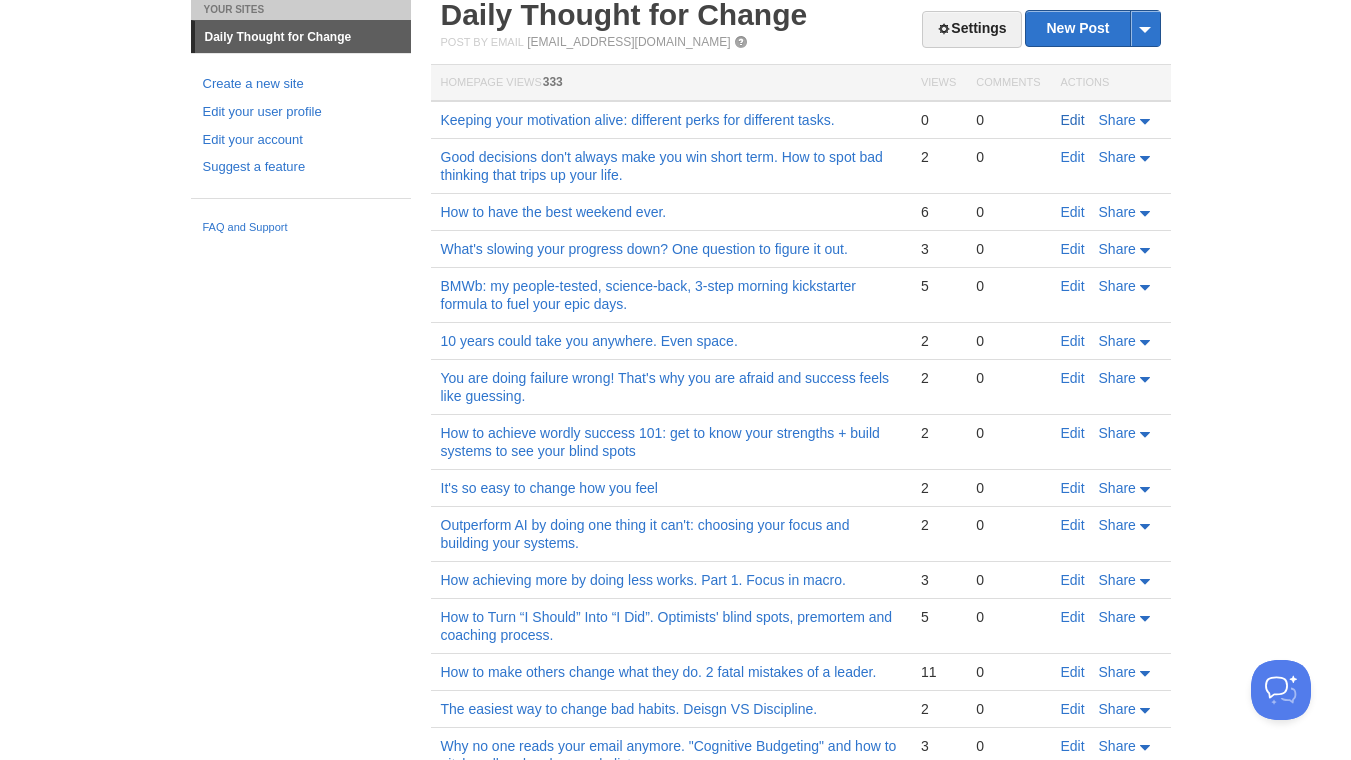 click on "Edit" at bounding box center [1073, 120] 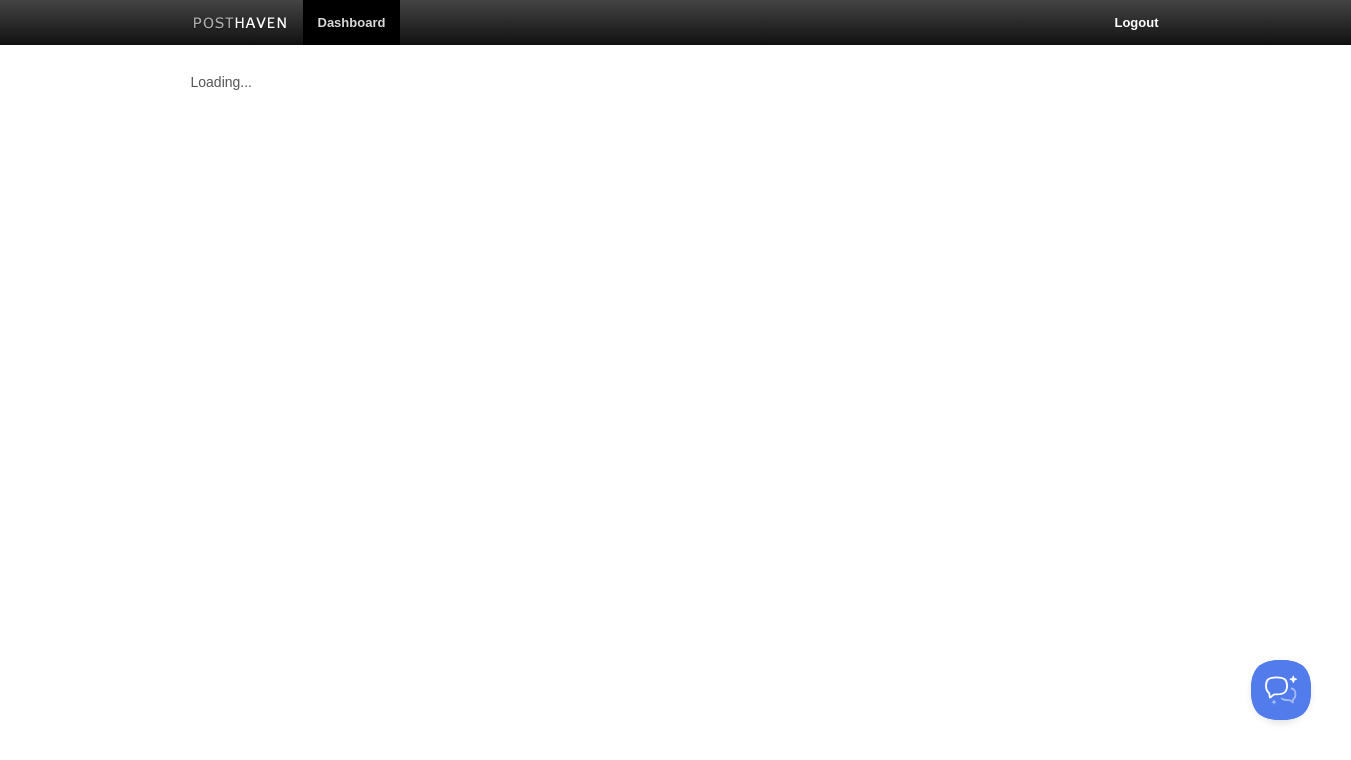 scroll, scrollTop: 0, scrollLeft: 0, axis: both 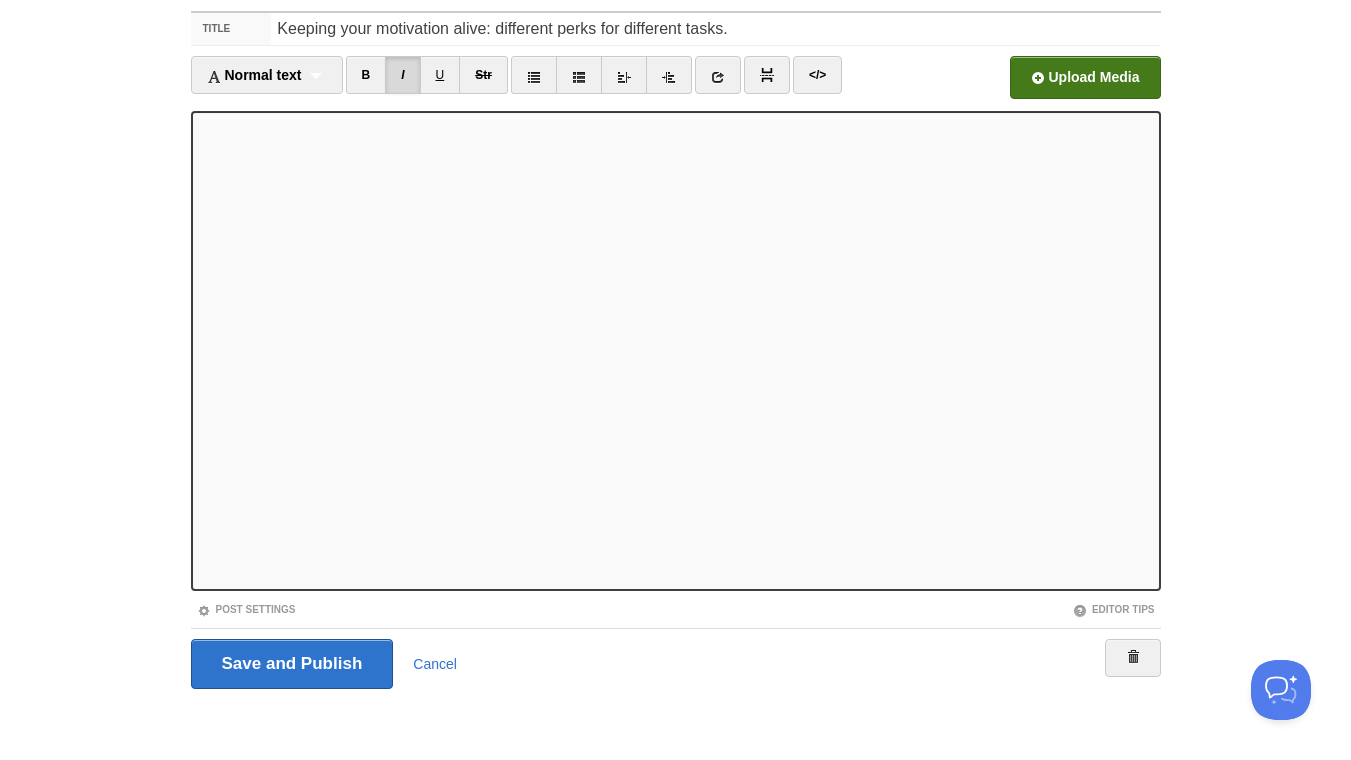 click at bounding box center (481, 83) 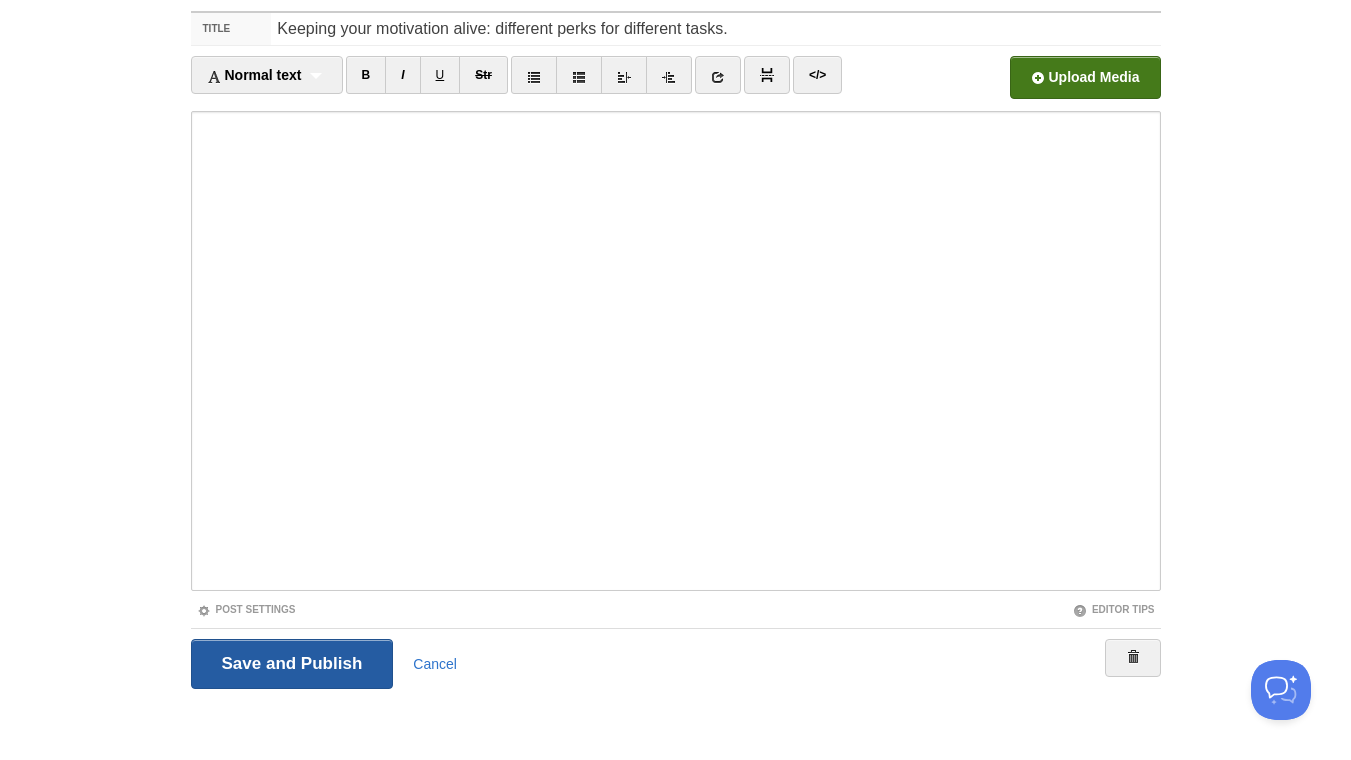 click on "Save and Publish" at bounding box center [292, 664] 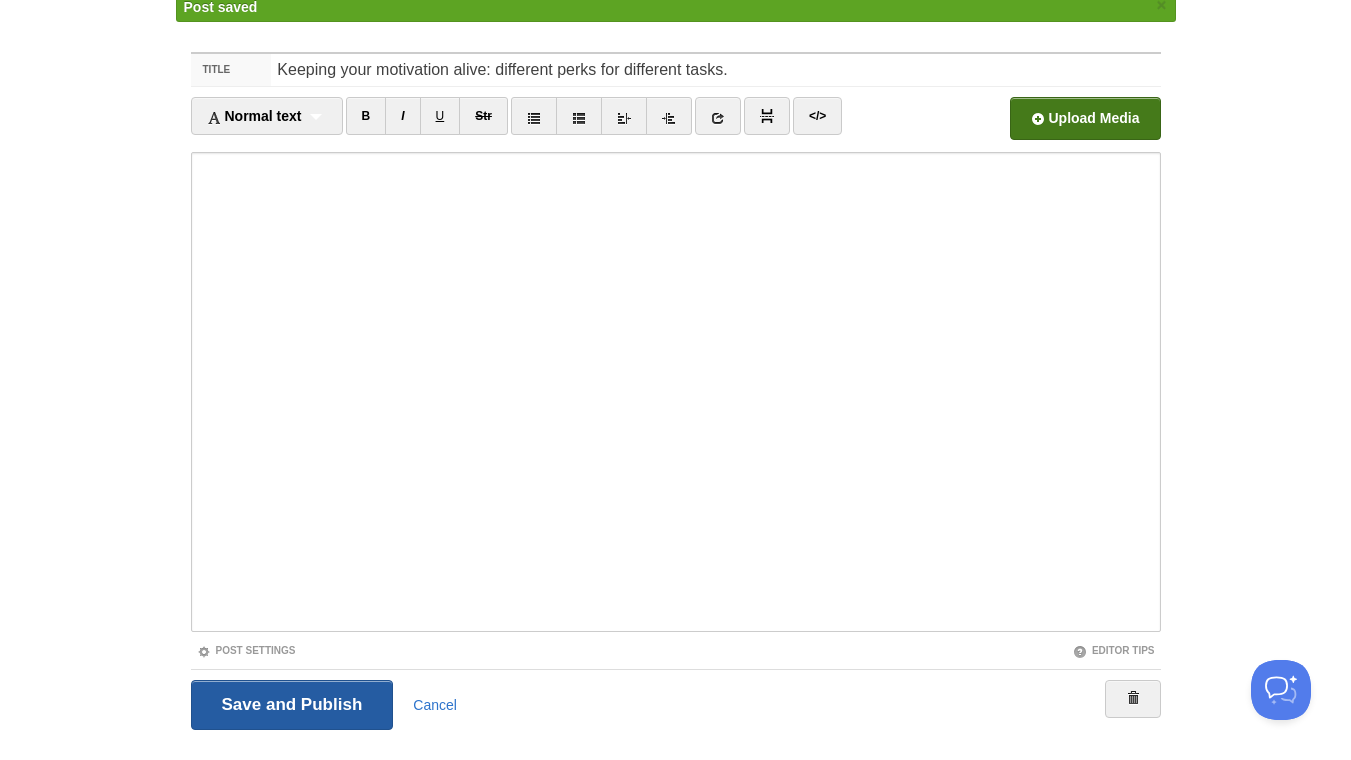 scroll, scrollTop: 75, scrollLeft: 0, axis: vertical 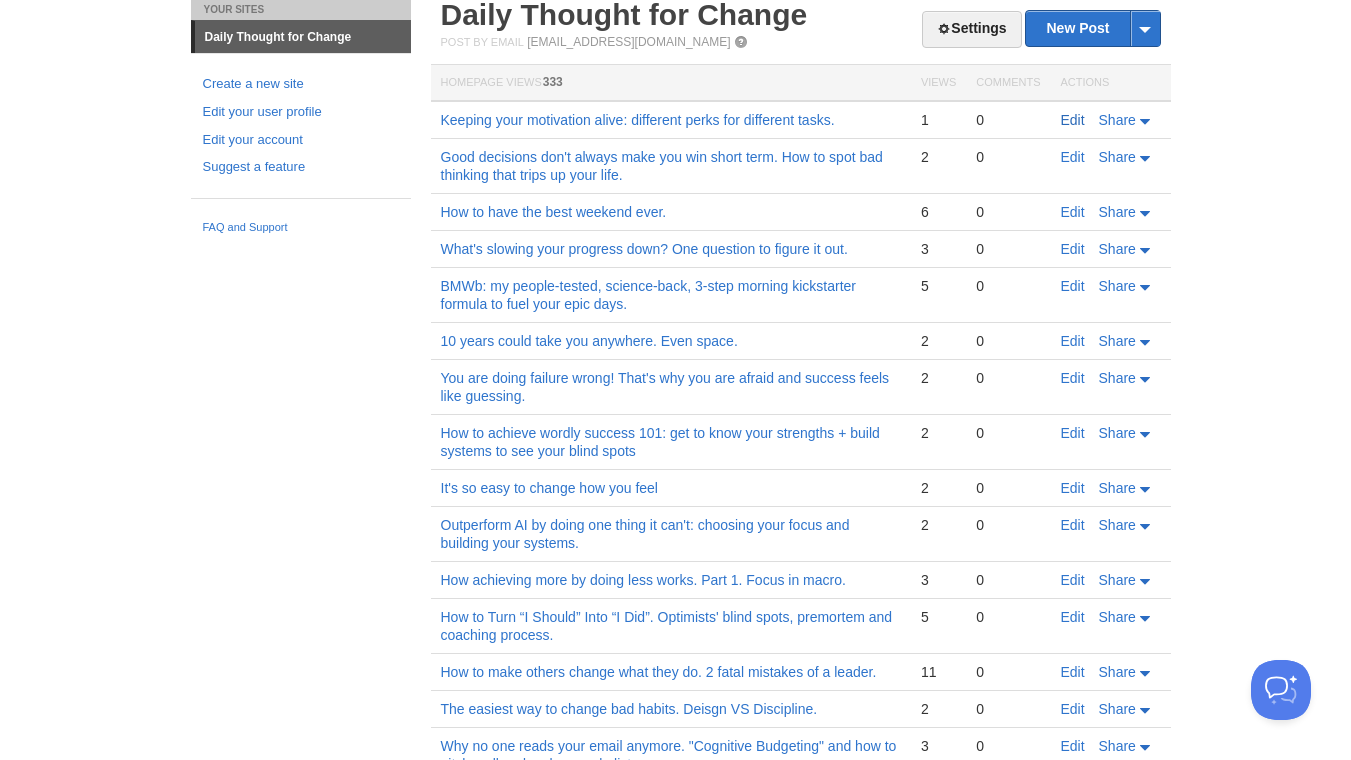 click on "Edit" at bounding box center (1073, 120) 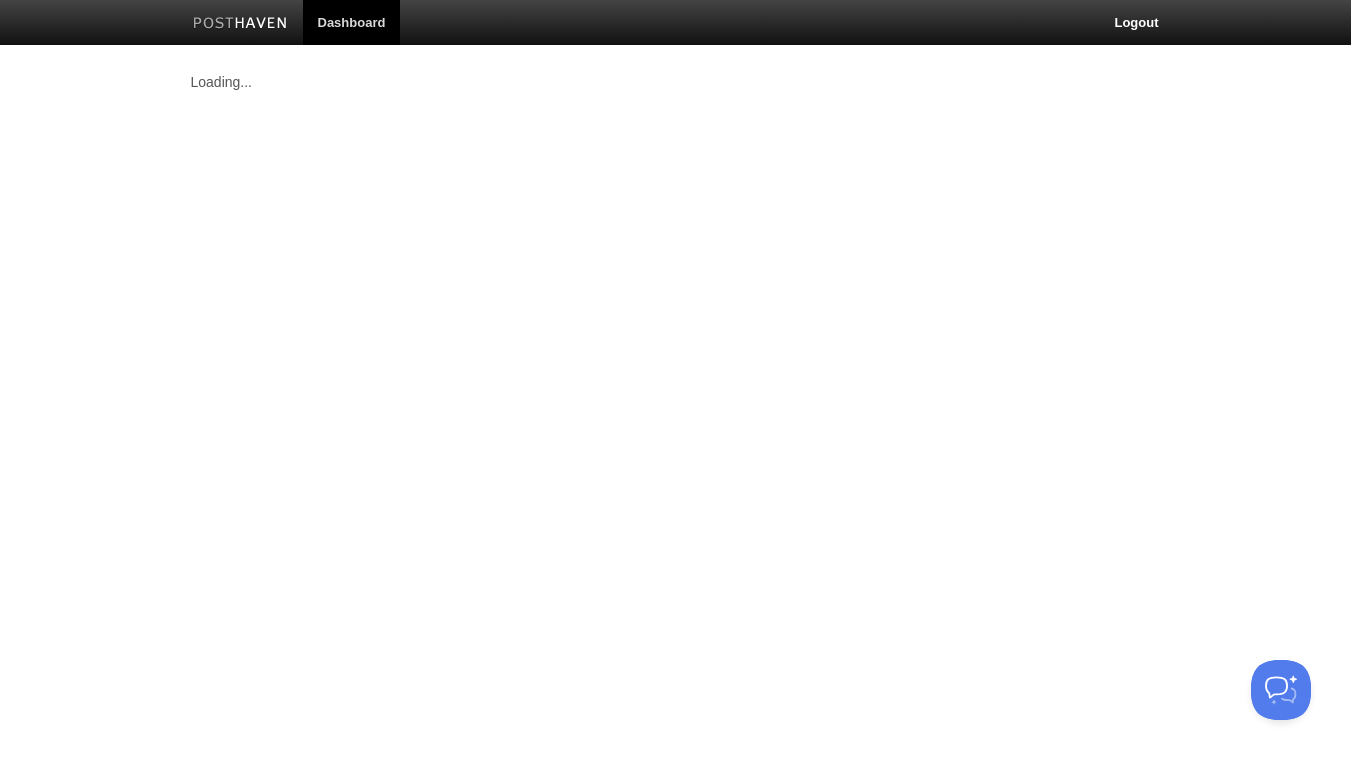 scroll, scrollTop: 0, scrollLeft: 0, axis: both 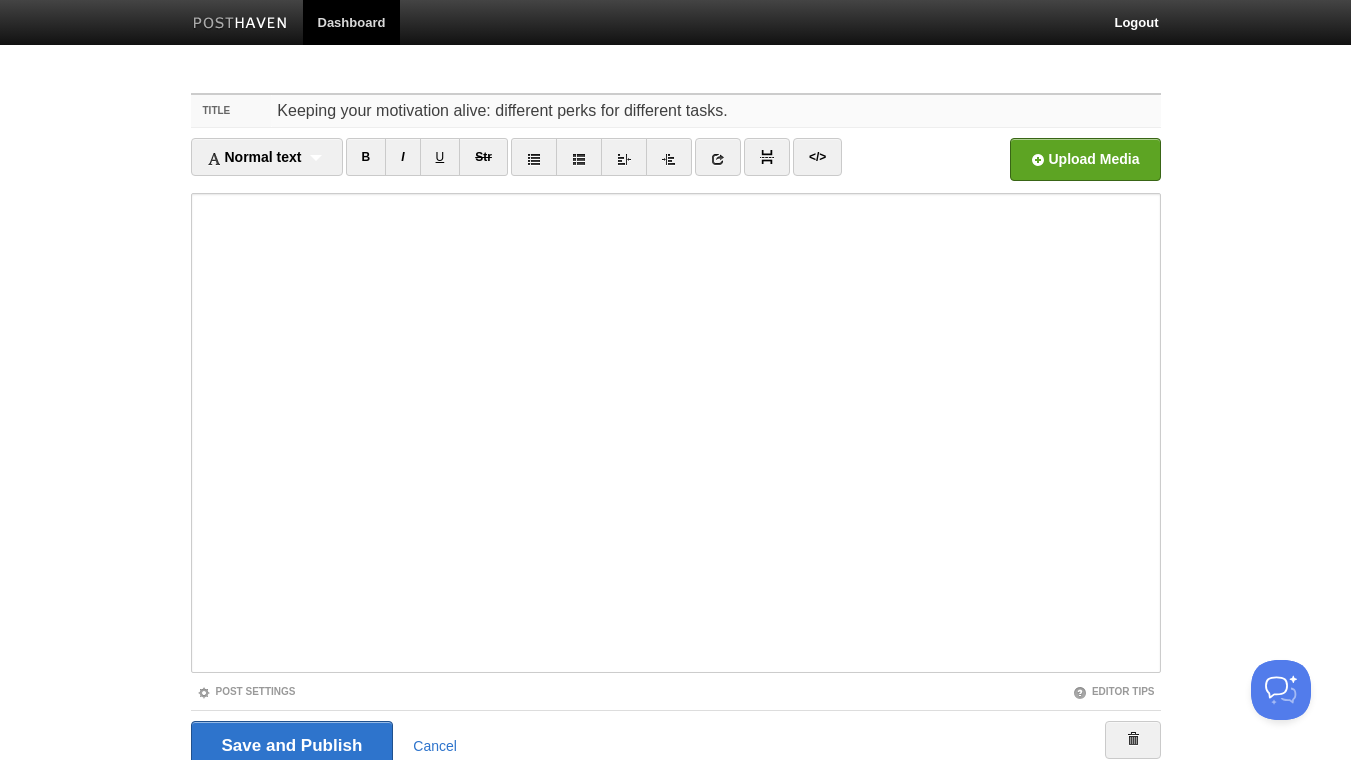 drag, startPoint x: 276, startPoint y: 108, endPoint x: 371, endPoint y: 108, distance: 95 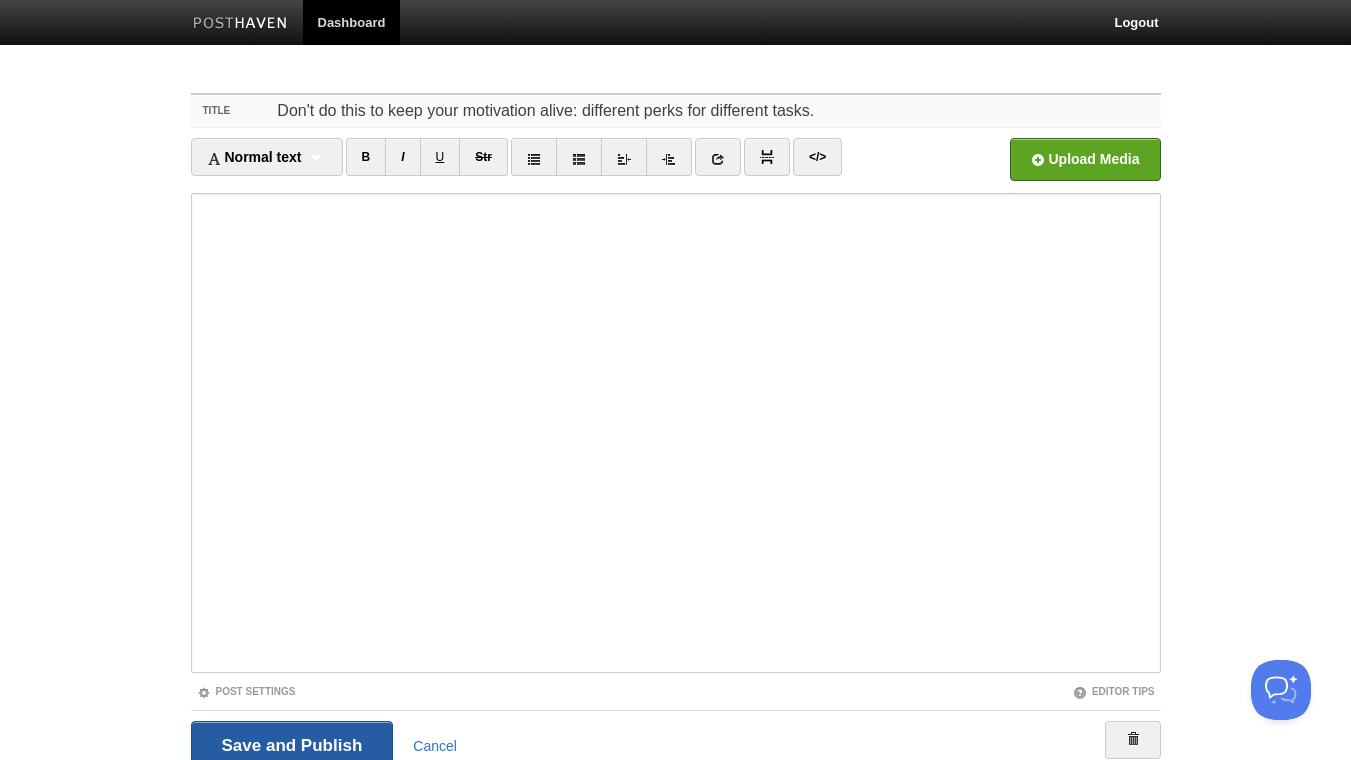 type on "Don't do this to keep your motivation alive: different perks for different tasks." 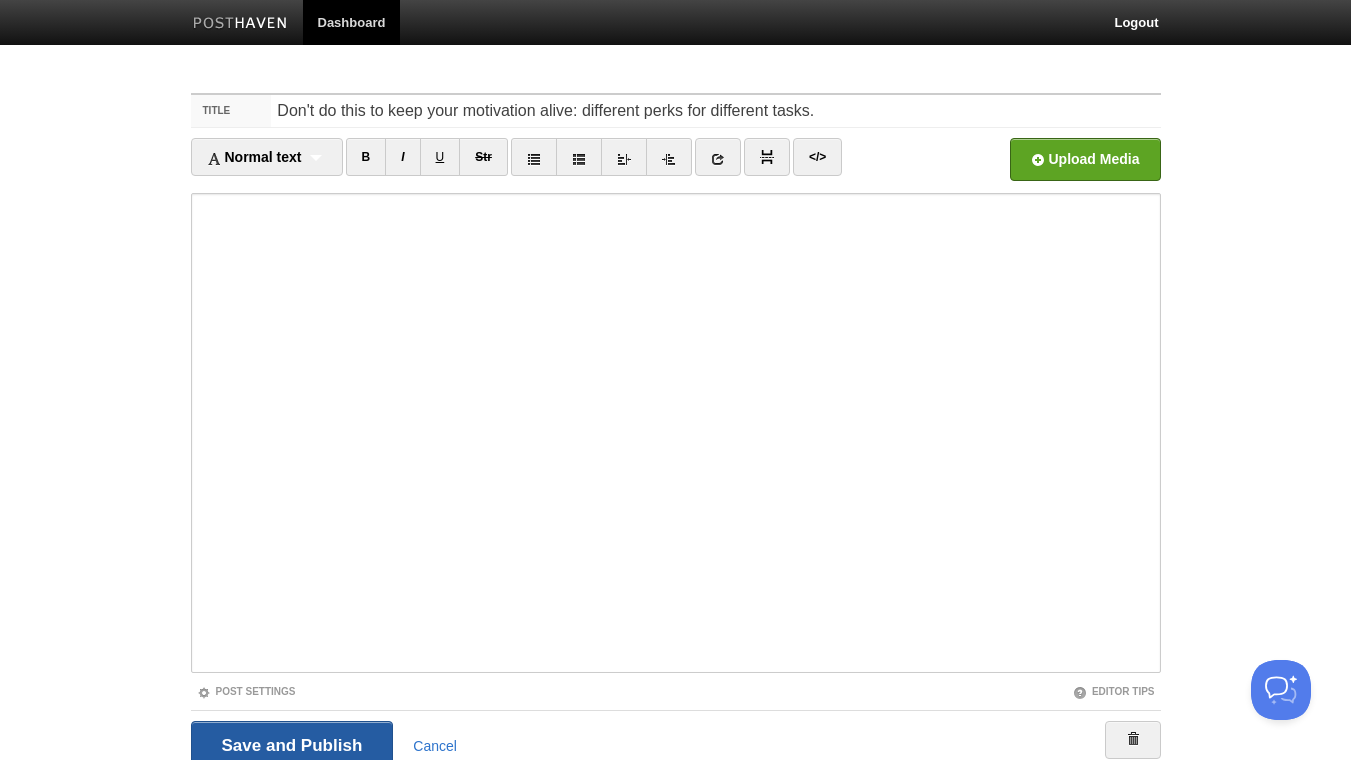 click on "Save and Publish" at bounding box center [292, 746] 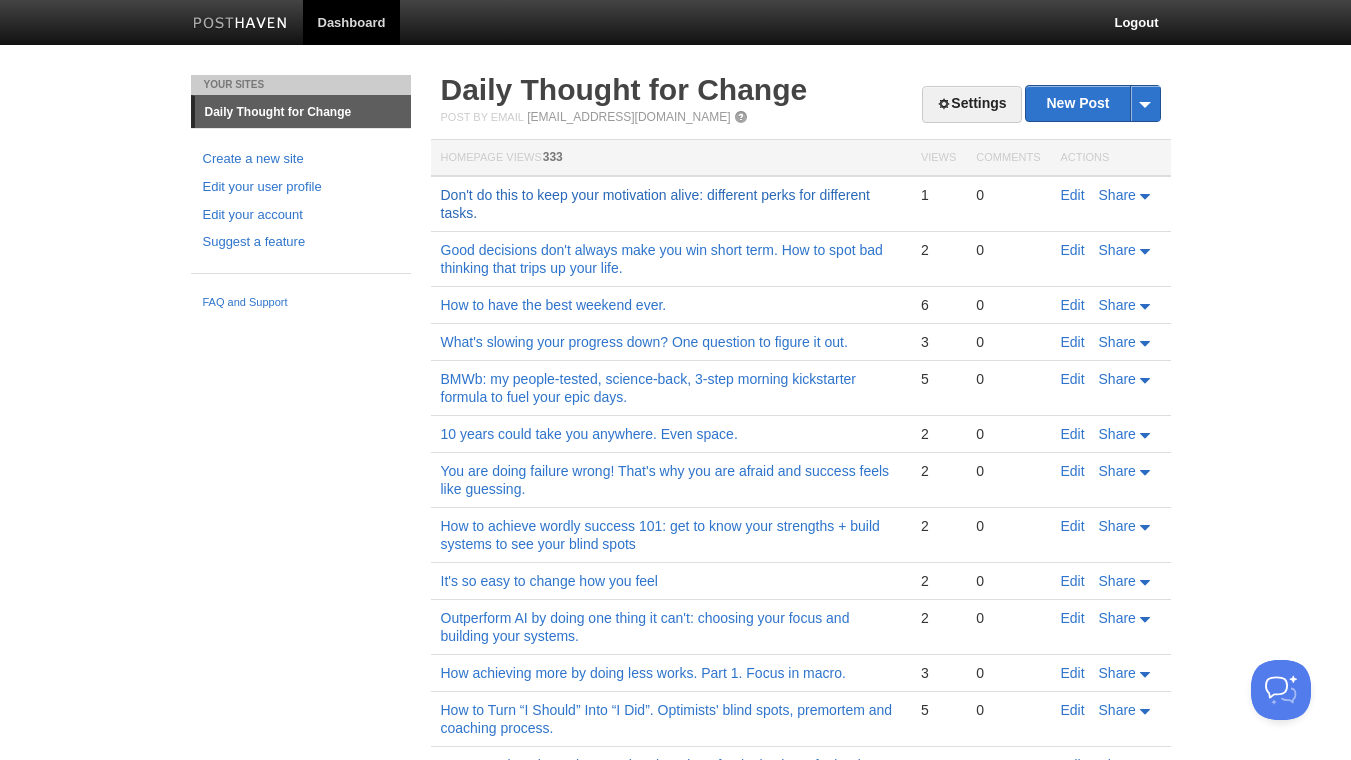 click on "Don't do this to keep your motivation alive: different perks for different tasks." at bounding box center [655, 204] 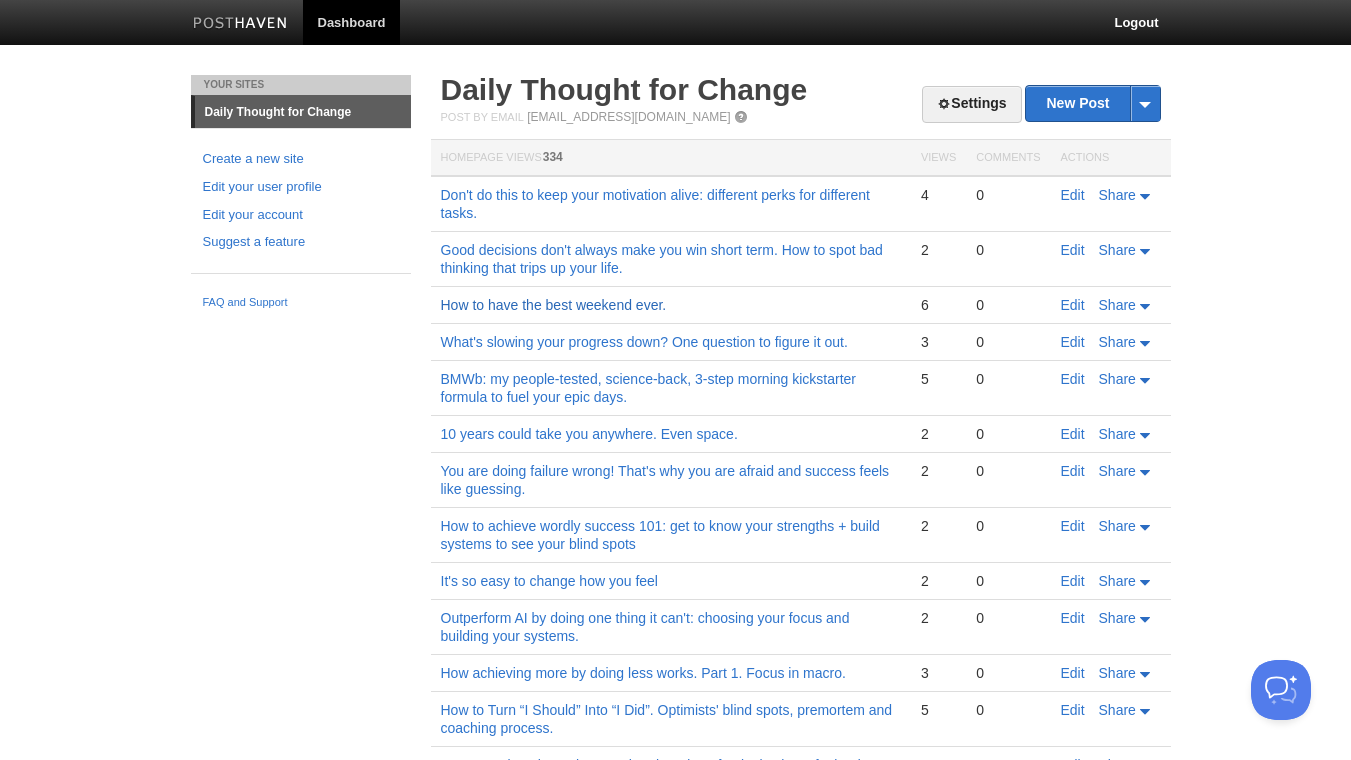 scroll, scrollTop: 0, scrollLeft: 0, axis: both 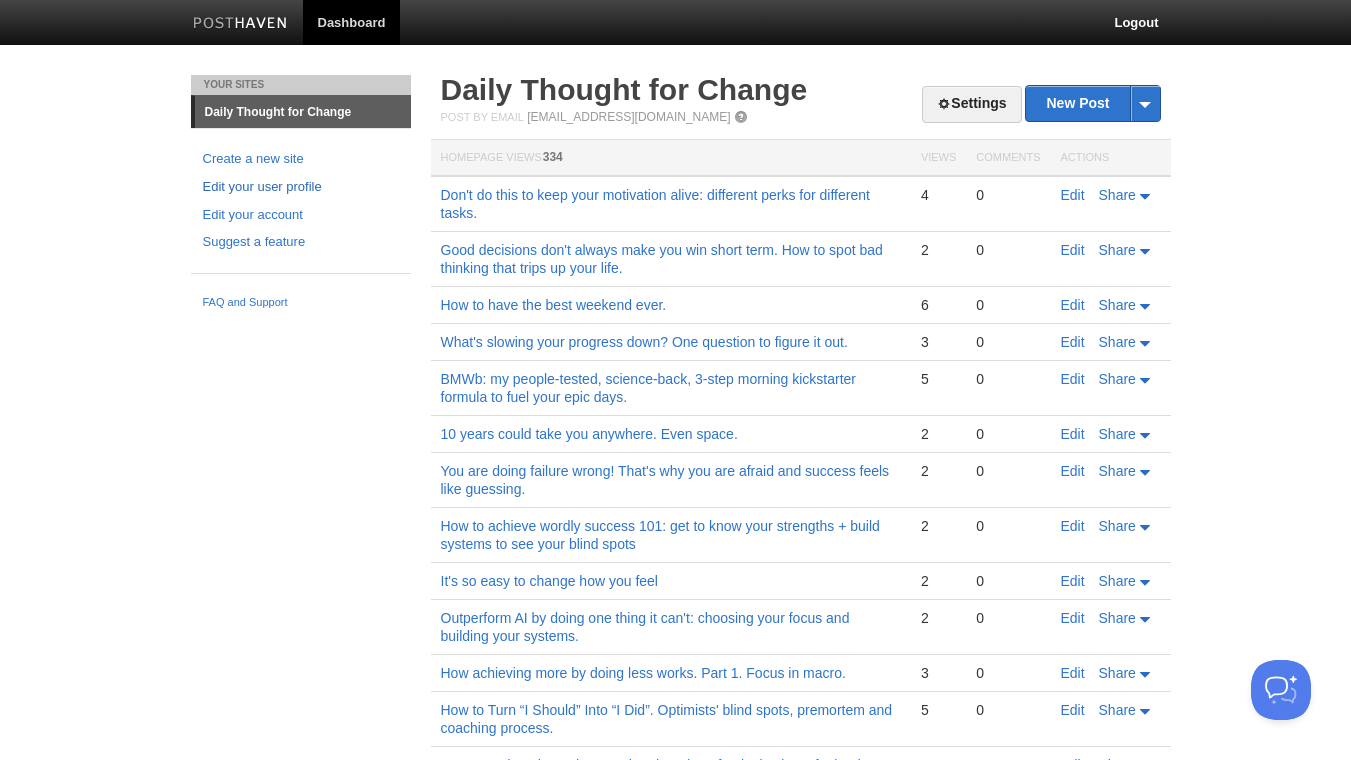 click on "Edit your user profile" at bounding box center (301, 187) 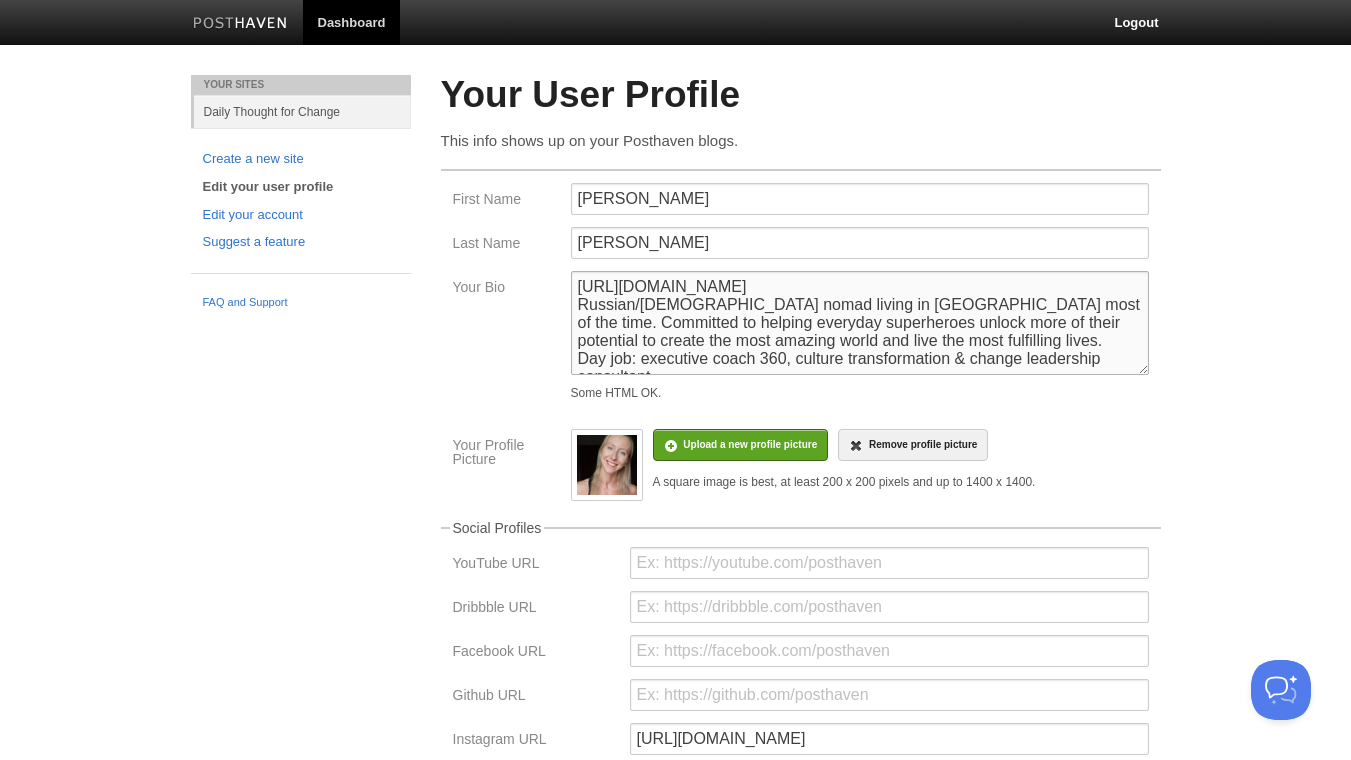 click on "[URL][DOMAIN_NAME]
Russian/[DEMOGRAPHIC_DATA] nomad living in [GEOGRAPHIC_DATA] most of the time. Committed to helping everyday superheroes unlock more of their potential to create the most amazing world and live the most fulfilling lives.
Day job: executive coach 360, culture transformation & change leadership consultant.
Blunt, bold & optimistic." at bounding box center [860, 323] 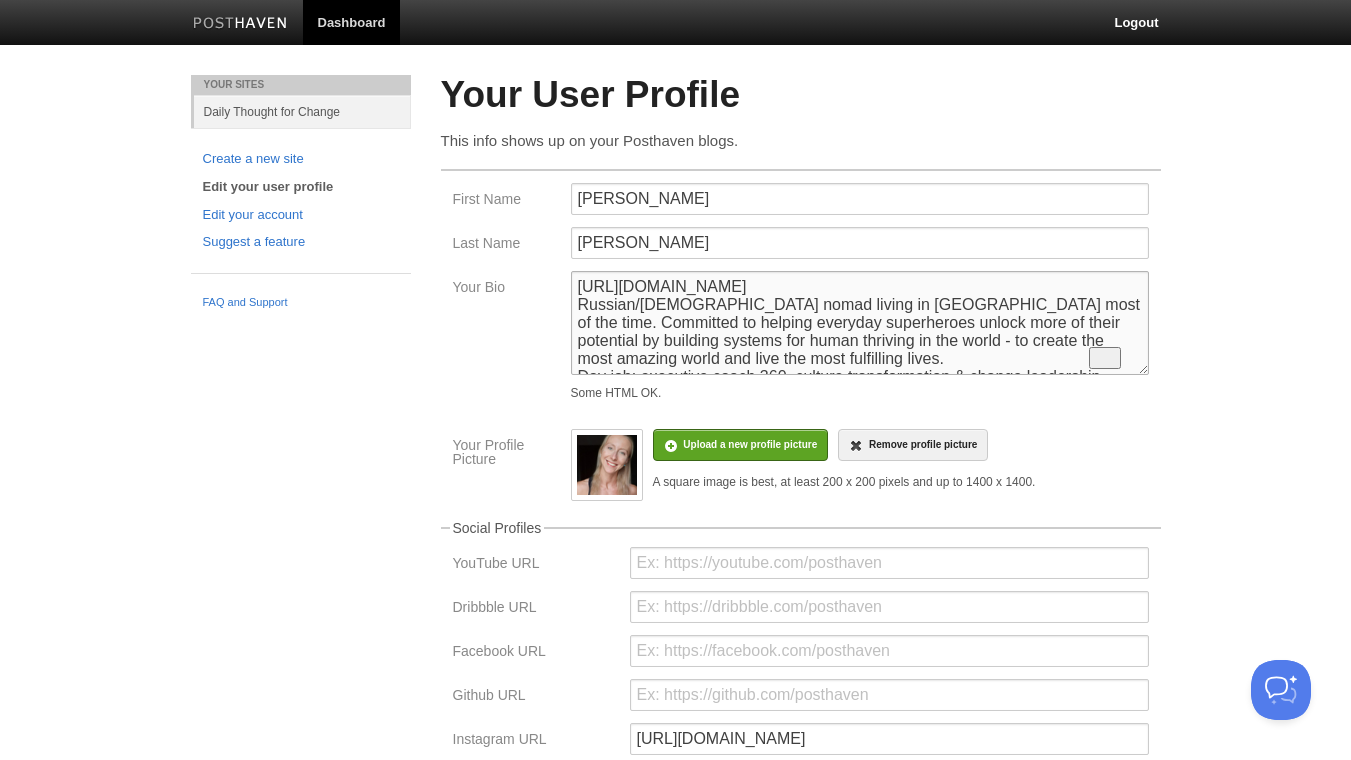 scroll, scrollTop: 57, scrollLeft: 0, axis: vertical 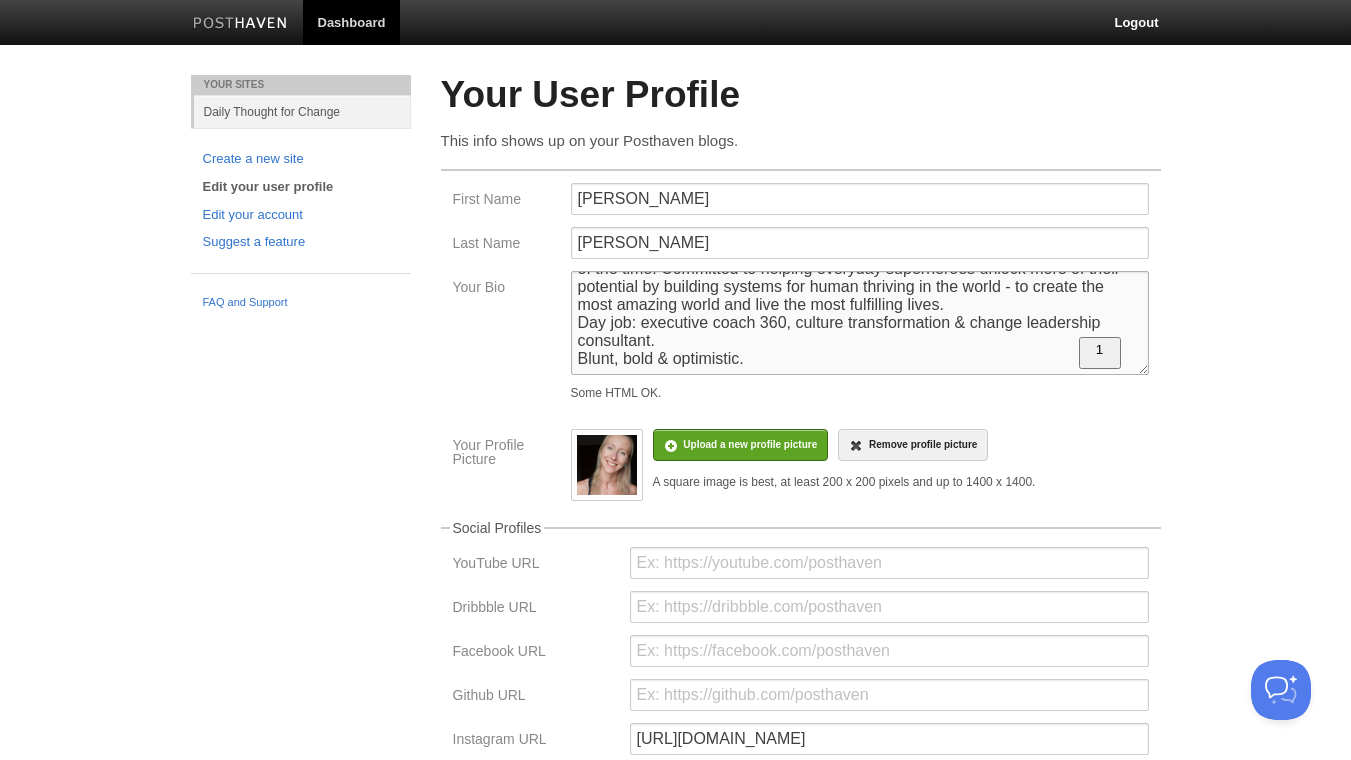 click on "[URL][DOMAIN_NAME]
Russian/[DEMOGRAPHIC_DATA] nomad living in [GEOGRAPHIC_DATA] most of the time. Committed to helping everyday superheroes unlock more of their potential to create the most amazing world and live the most fulfilling lives.
Day job: executive coach 360, culture transformation & change leadership consultant.
Blunt, bold & optimistic." at bounding box center (860, 323) 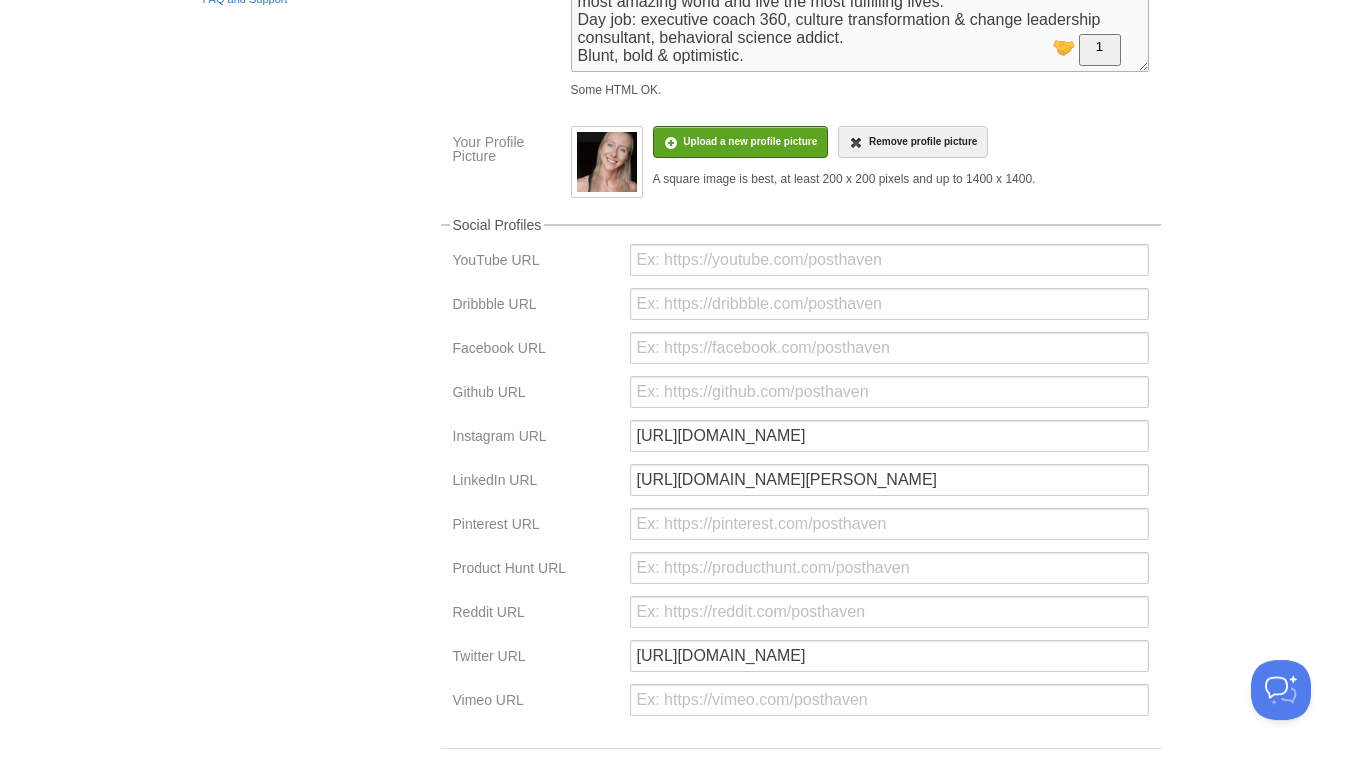 scroll, scrollTop: 436, scrollLeft: 0, axis: vertical 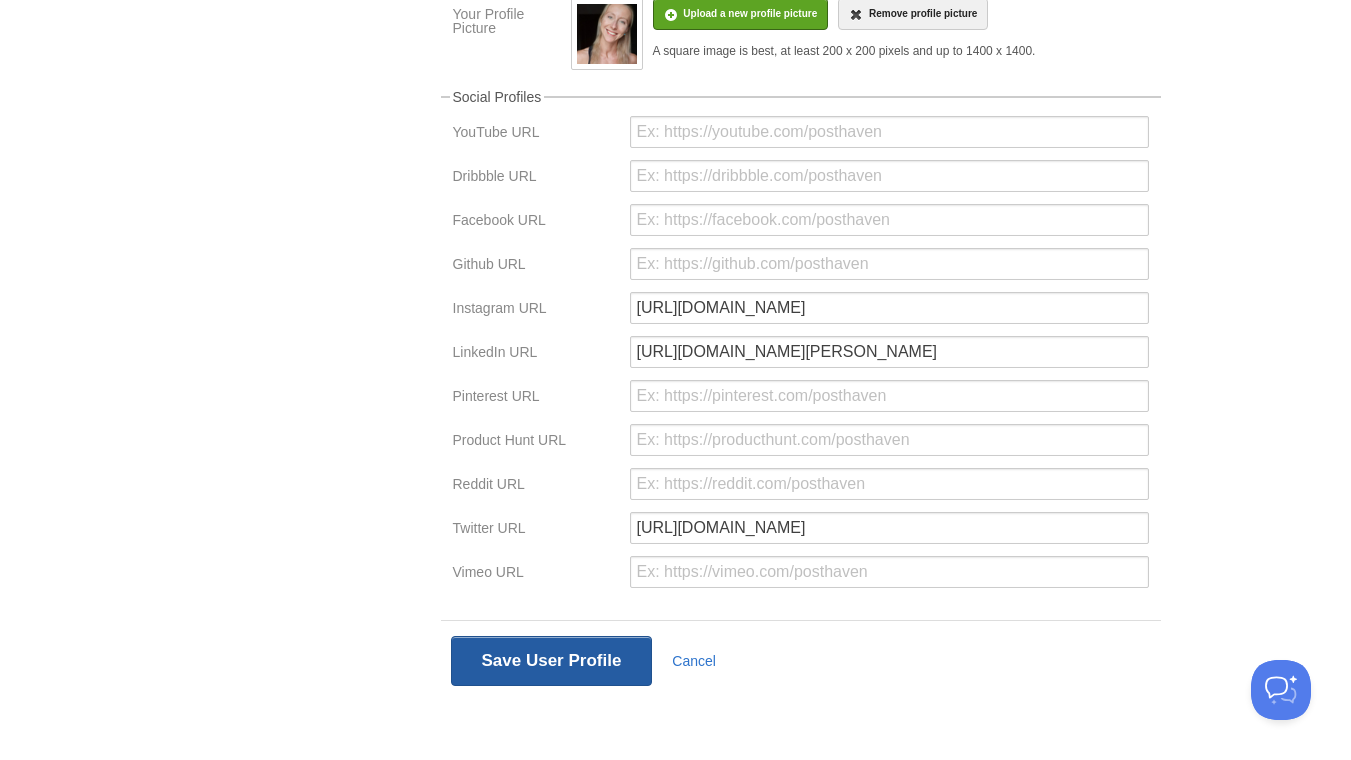 type on "[URL][DOMAIN_NAME]
Russian/[DEMOGRAPHIC_DATA] nomad living in [GEOGRAPHIC_DATA] most of the time. Committed to helping everyday superheroes unlock more of their potential by building systems for human thriving in the world - to create the most amazing world and live the most fulfilling lives.
Day job: executive coach 360, culture transformation & change leadership consultant, behavioral science addict.
Blunt, bold & optimistic." 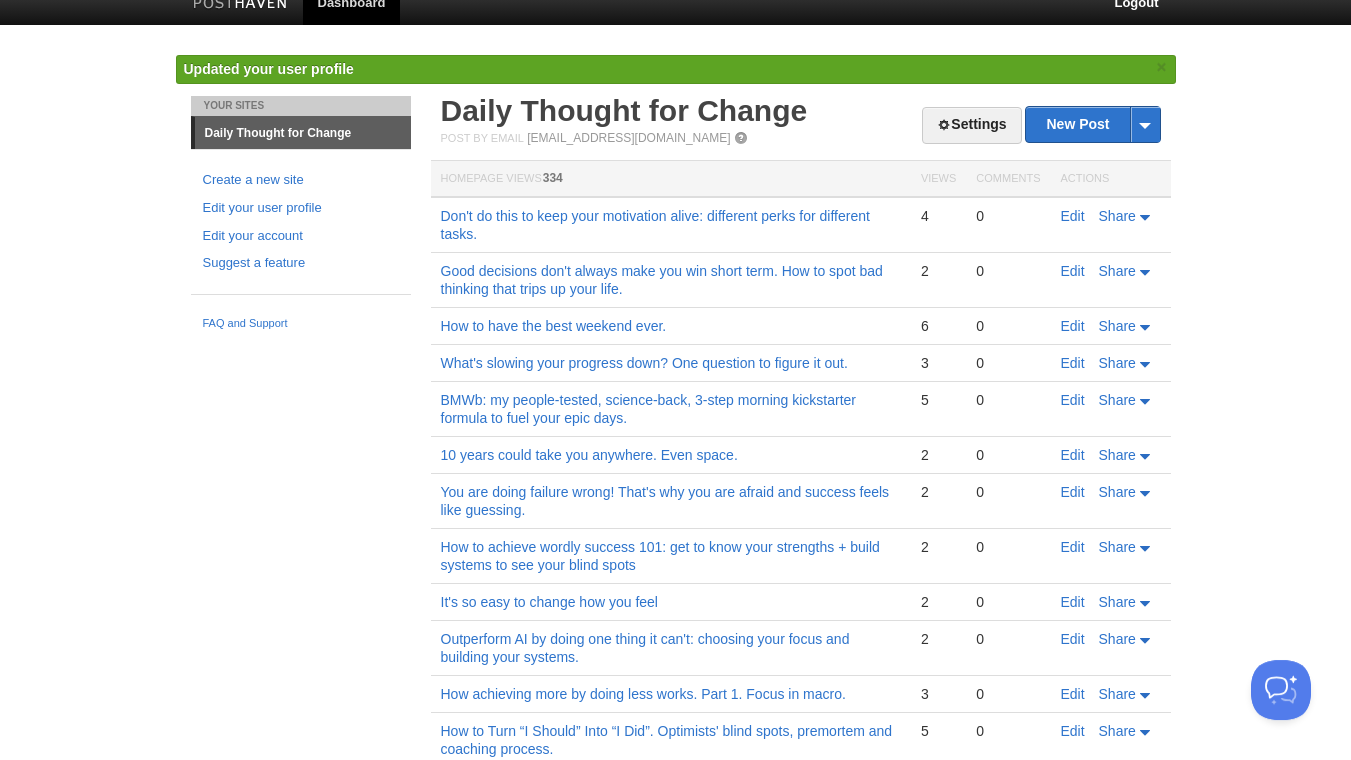 scroll, scrollTop: 0, scrollLeft: 0, axis: both 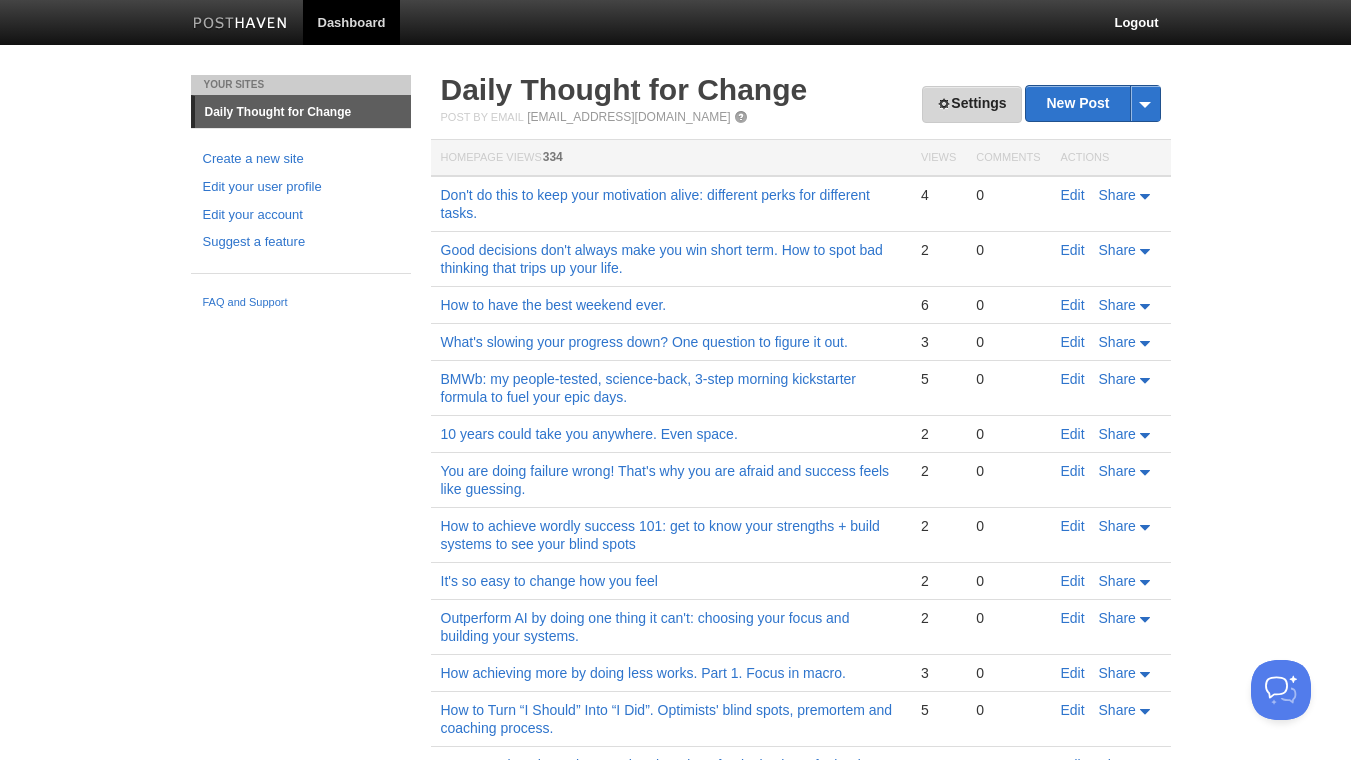 click on "Settings
New Post
by Web
by Email
Daily Thought for Change
Post by Email
[EMAIL_ADDRESS][DOMAIN_NAME]
Homepage Views
334
Views
Comments
Actions
Don't do this to keep your motivation alive: different perks for different tasks.
4
0
Edit
Share
Good decisions don't always make you win short term. How to spot bad thinking that trips up your life.
2
0
Edit
Share" at bounding box center [801, 595] 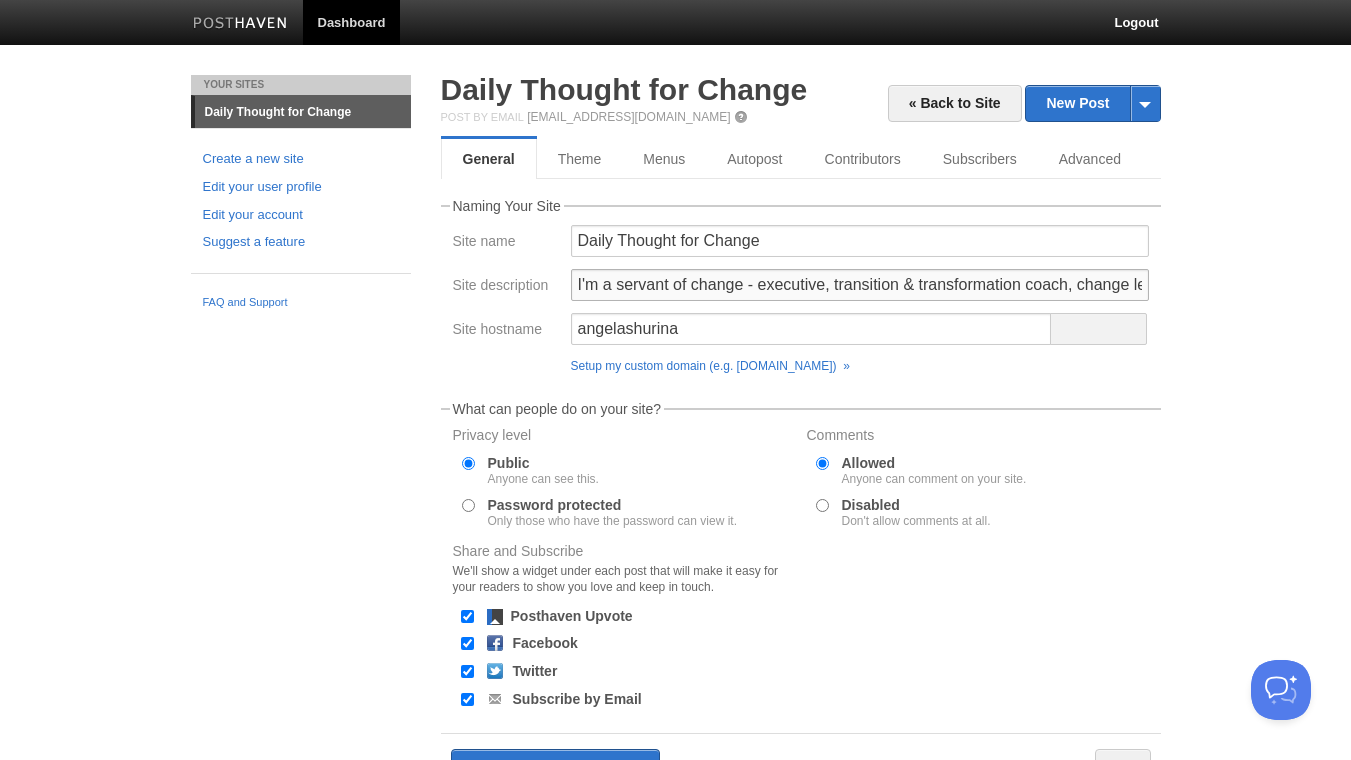 click on "I'm a servant of change - executive, transition & transformation coach, change leadership consultant. This is where I share my daily thoughts - change, mindset and personal growth, productivity and performance, health and resilience, transformation. Body Mind Work Better. Science, stories, tools for change. Let's grow together!" at bounding box center (860, 285) 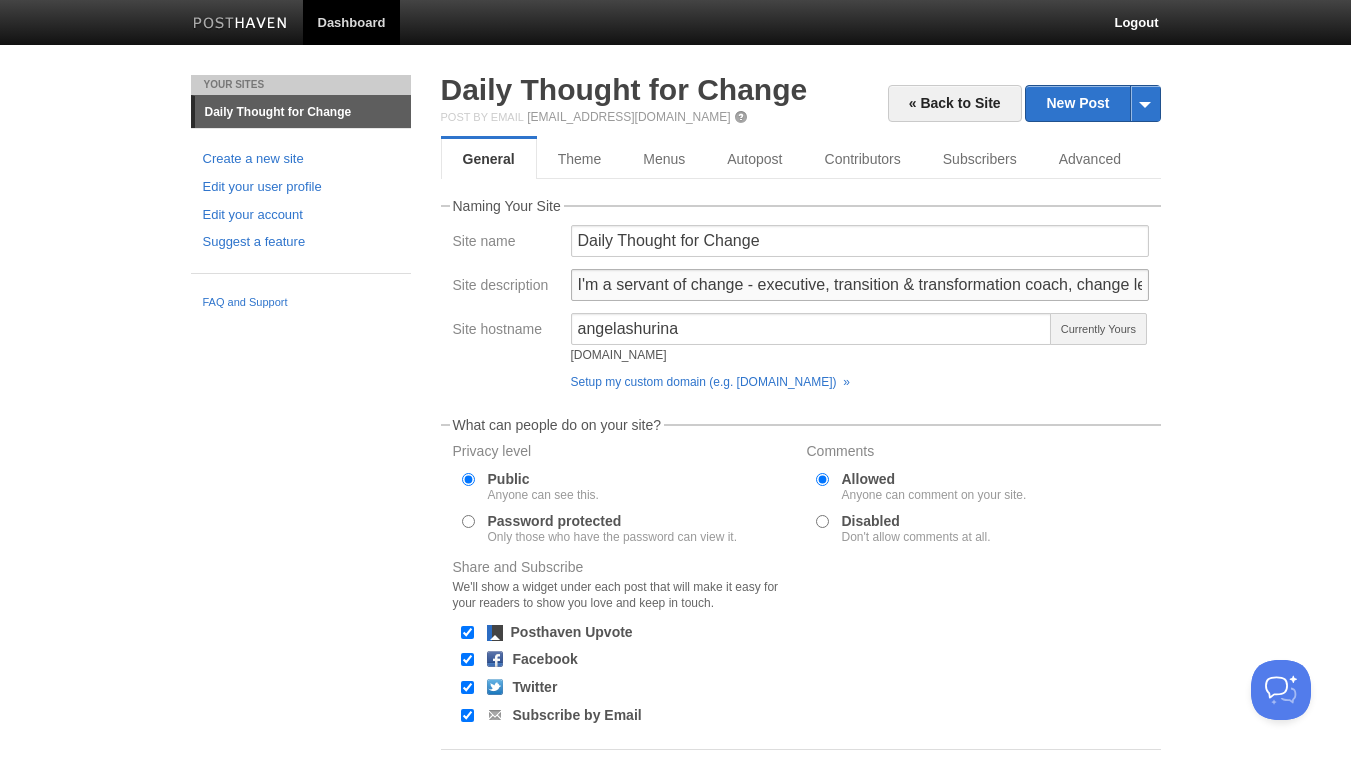 drag, startPoint x: 1075, startPoint y: 290, endPoint x: 1094, endPoint y: 298, distance: 20.615528 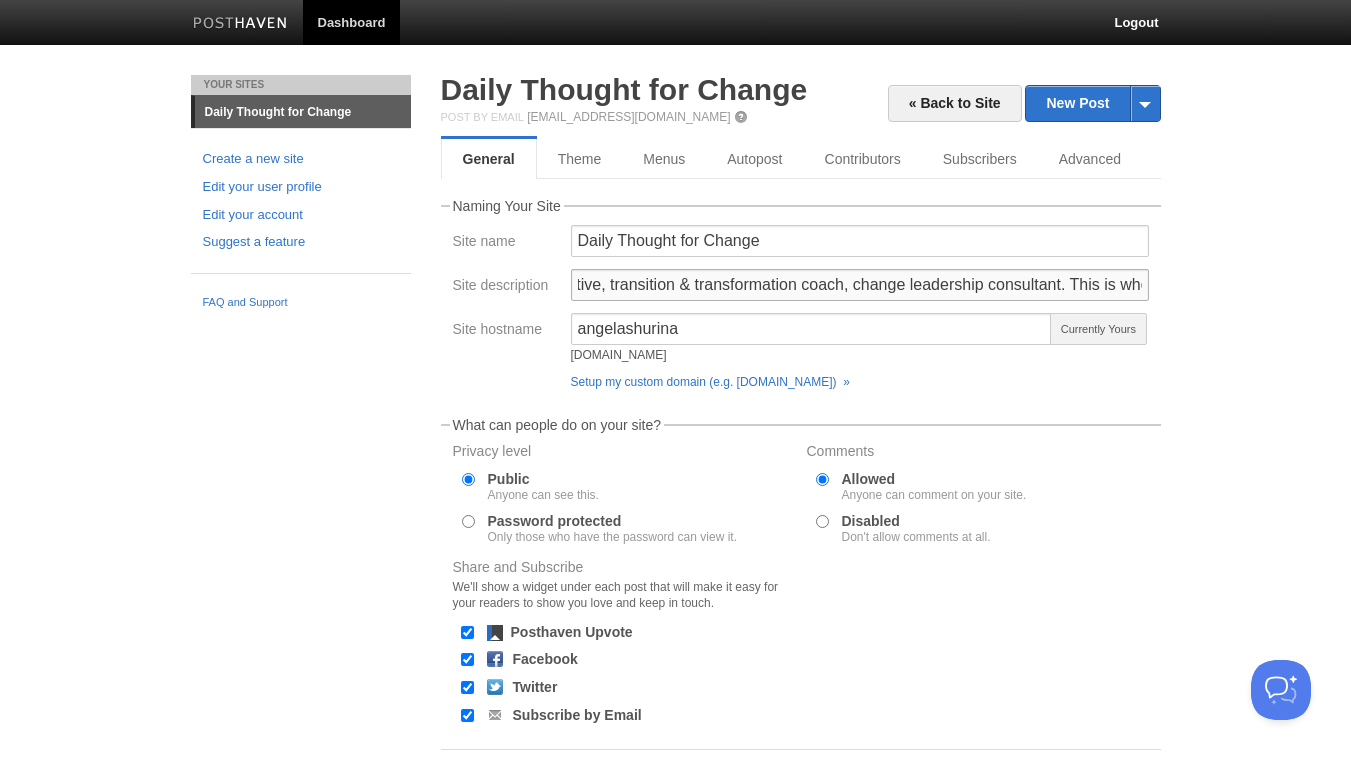 scroll, scrollTop: 0, scrollLeft: 238, axis: horizontal 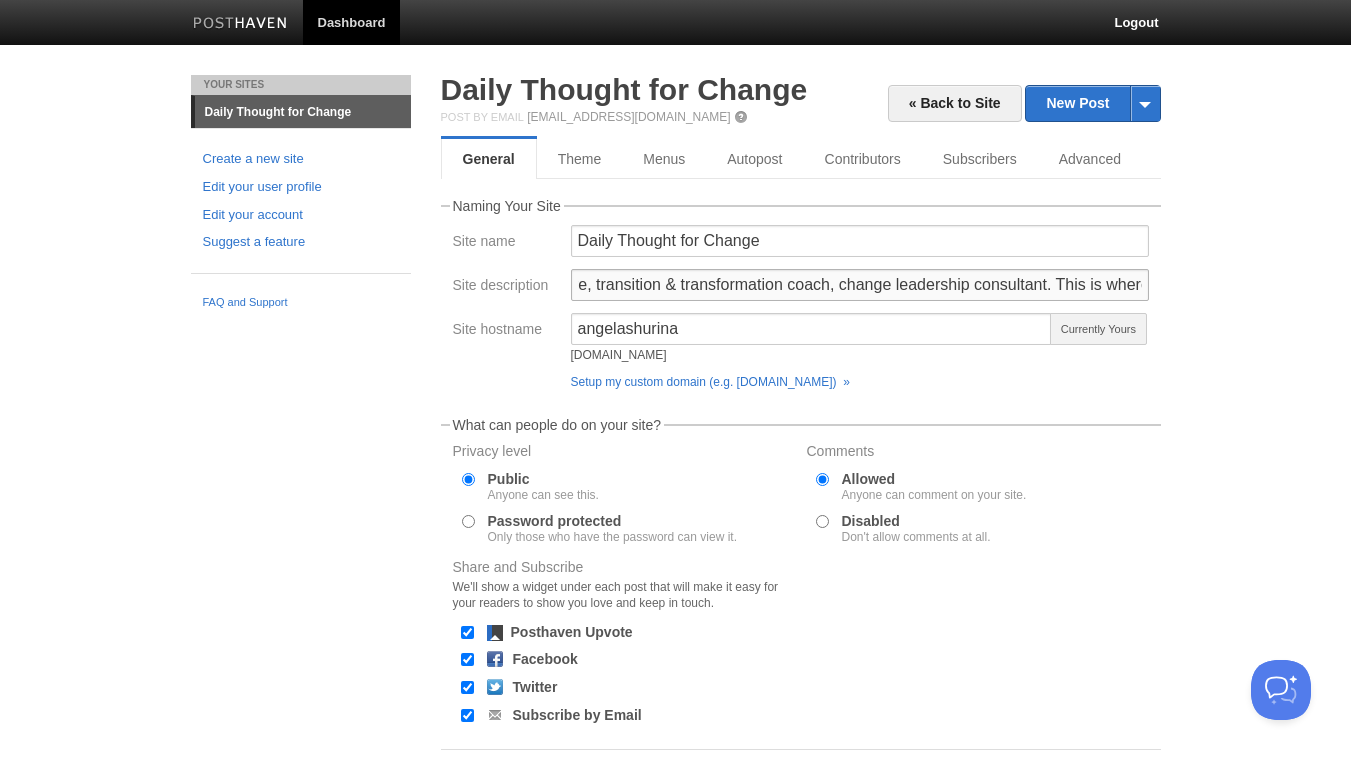 click on "I'm a servant of change - executive, transition & transformation coach, change leadership consultant. This is where I share my daily thoughts - change, mindset and personal growth, productivity and performance, health and resilience, transformation. Body Mind Work Better. Science, stories, tools for change. Let's grow together!" at bounding box center (860, 285) 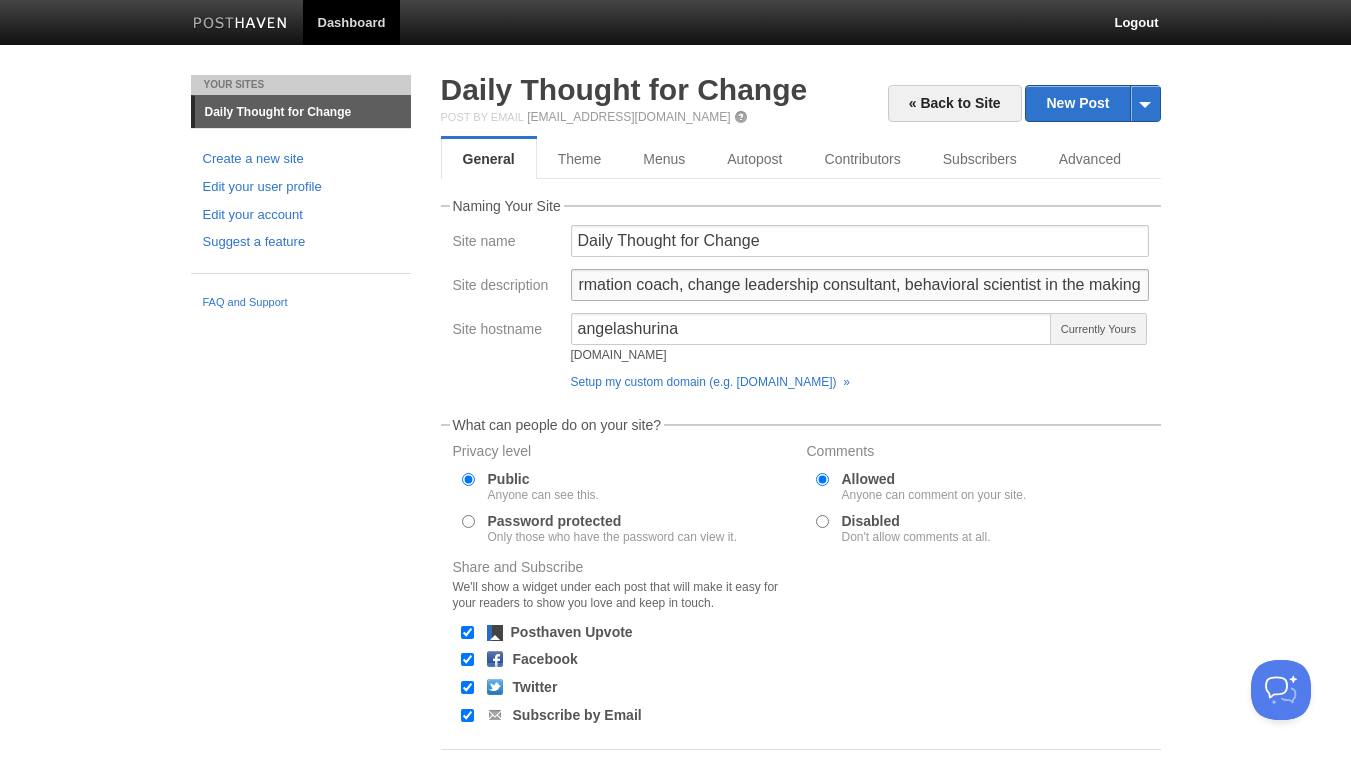 scroll, scrollTop: 0, scrollLeft: 393, axis: horizontal 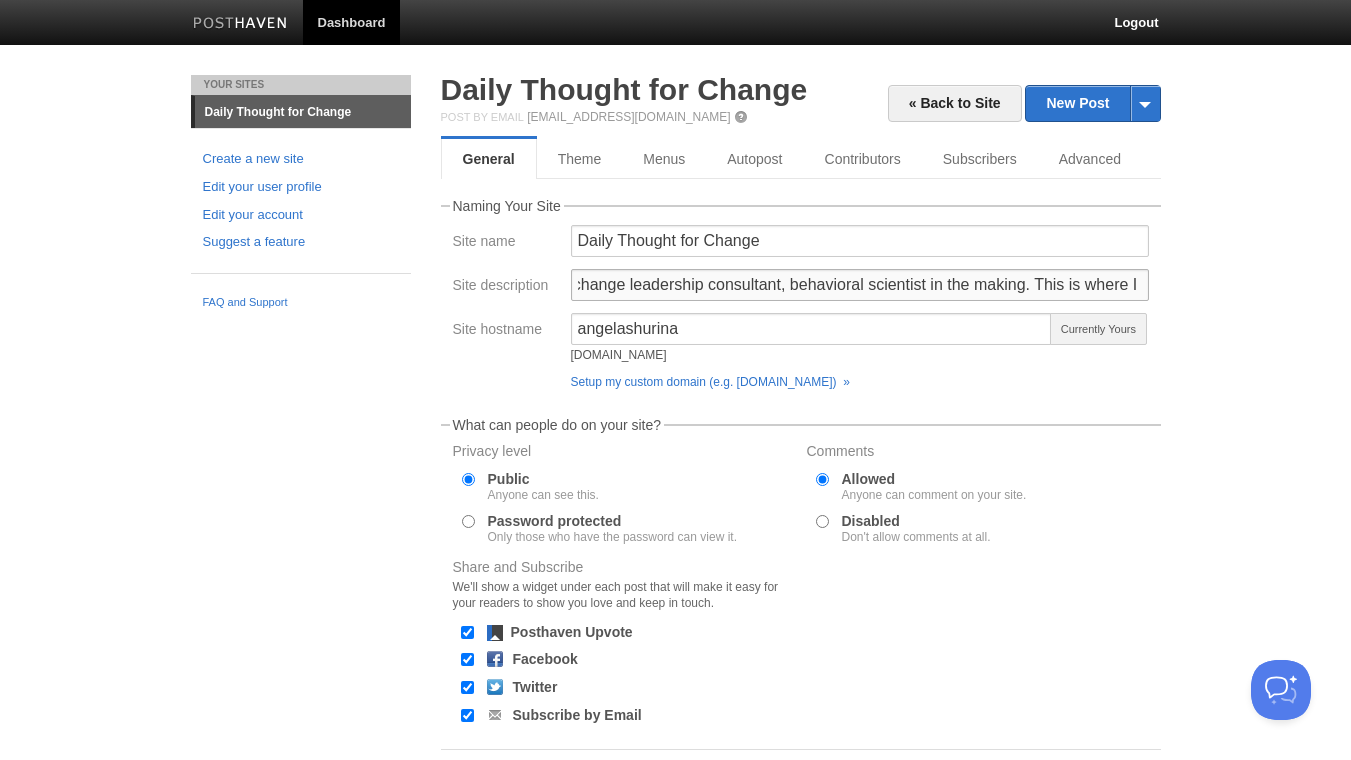 drag, startPoint x: 902, startPoint y: 284, endPoint x: 1026, endPoint y: 281, distance: 124.036285 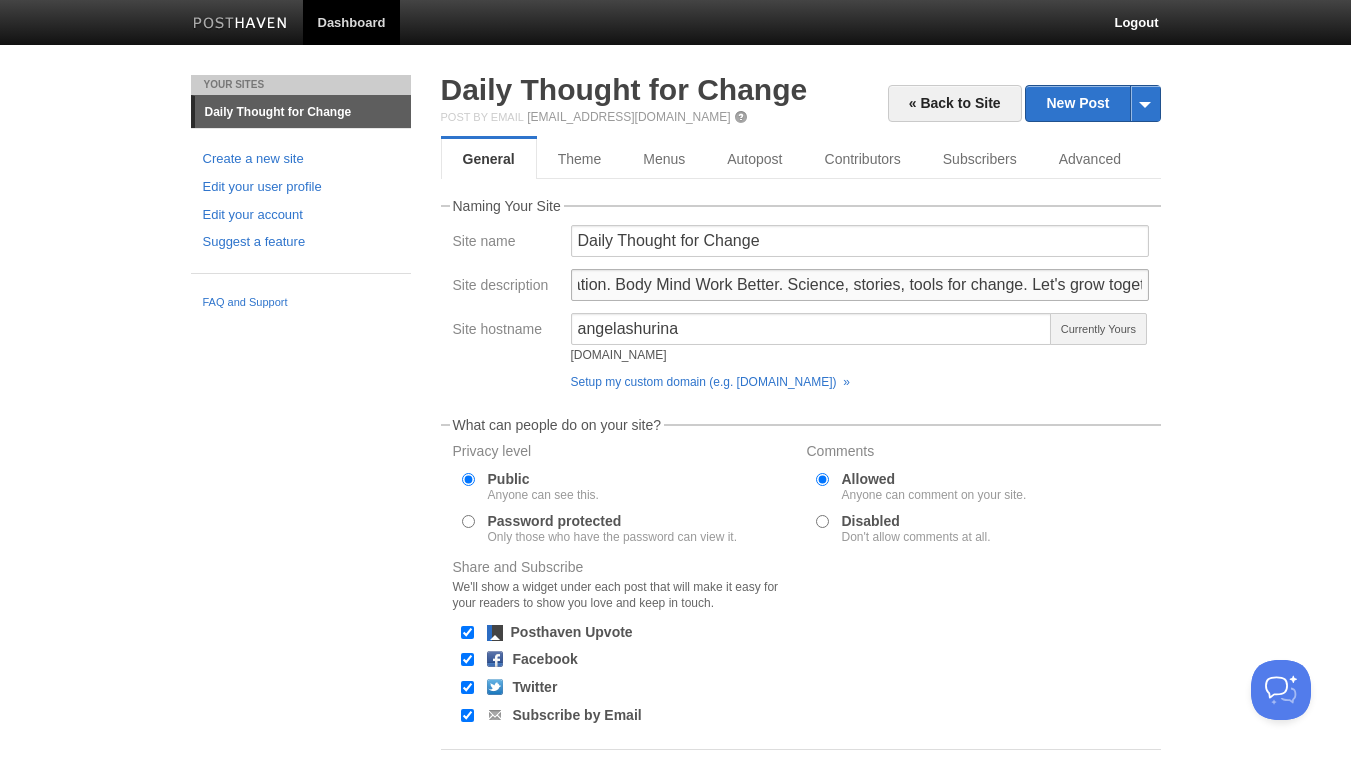 scroll, scrollTop: 0, scrollLeft: 2006, axis: horizontal 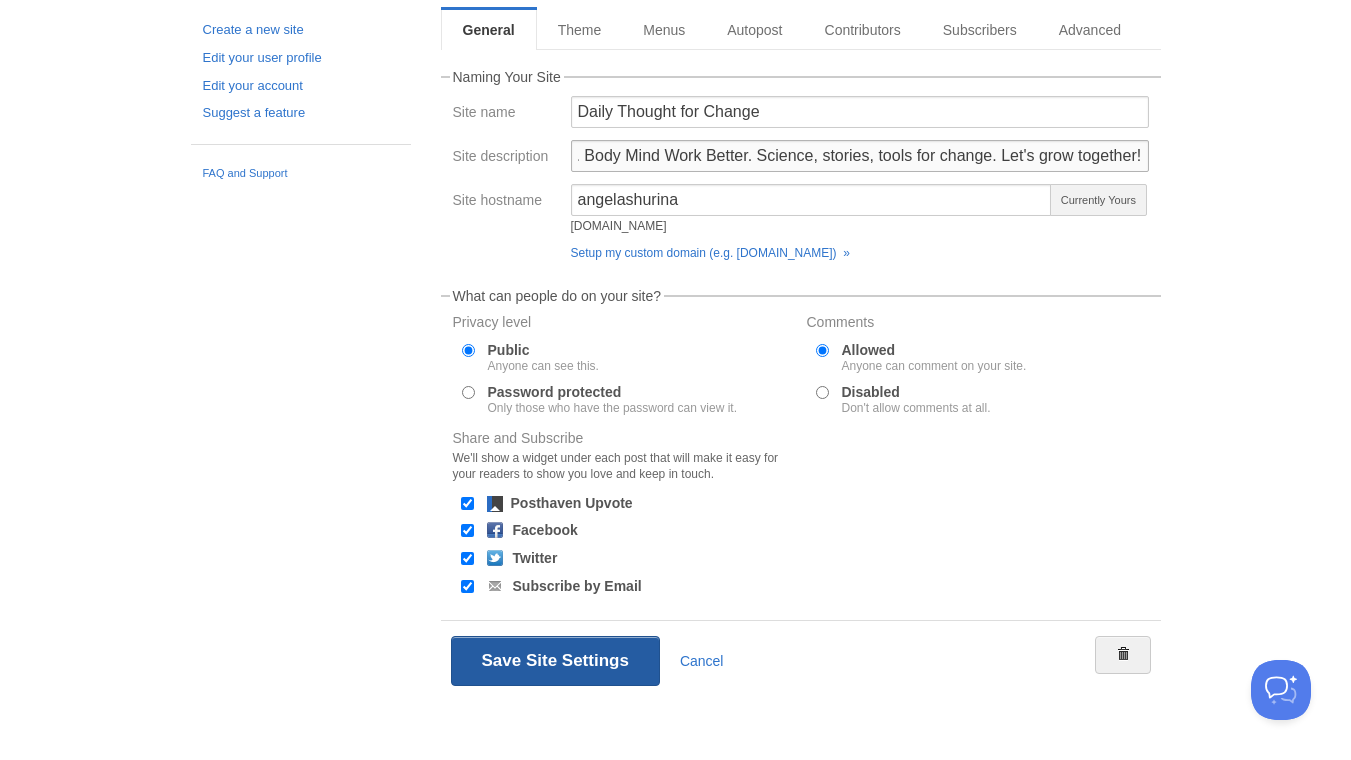 type on "I'm a servant of change - executive, transition & transformation coach, change leadership consultant, obsessed with behavioral science. This is where I share my daily thoughts - change, mindset and personal growth, productivity and performance, health and resilience, transformation. Body Mind Work Better. Science, stories, tools for change. Let's grow together!" 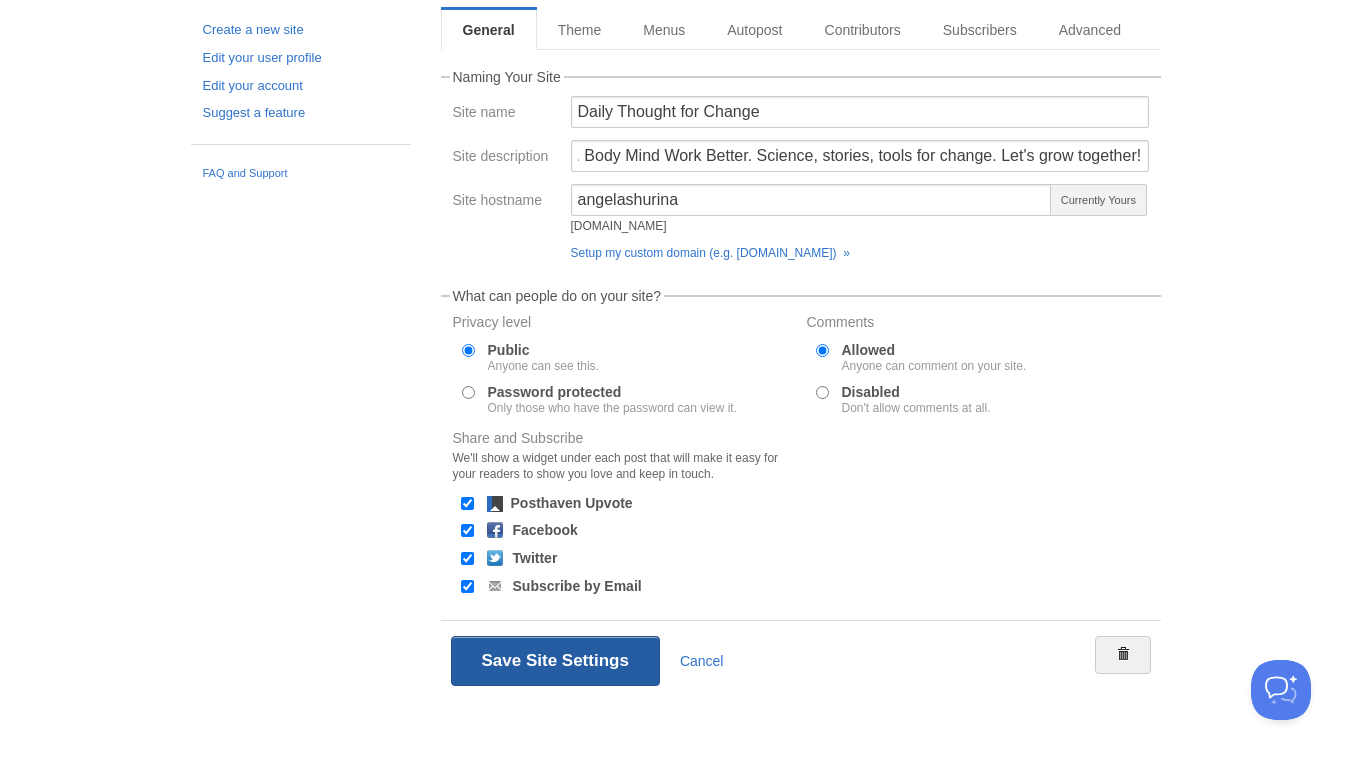 click on "Save Site Settings" at bounding box center (555, 661) 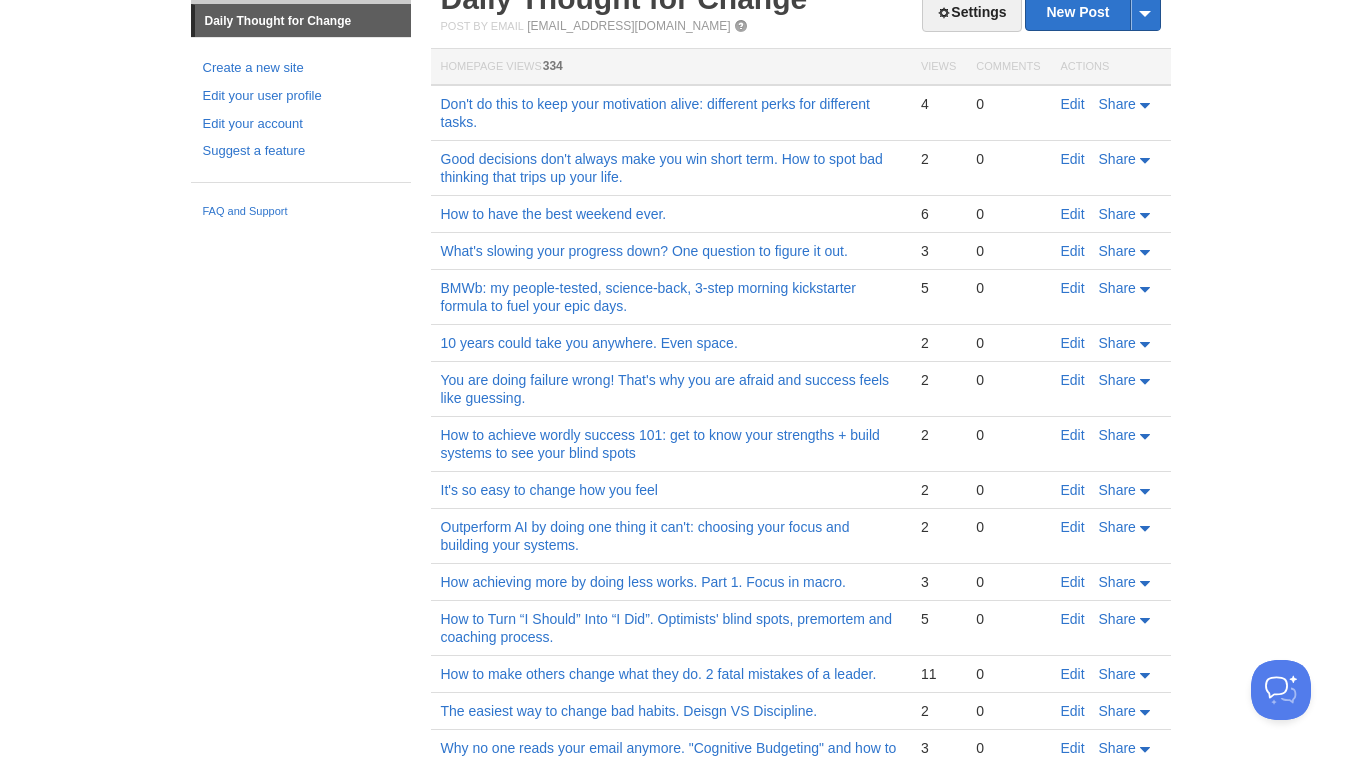 scroll, scrollTop: 75, scrollLeft: 0, axis: vertical 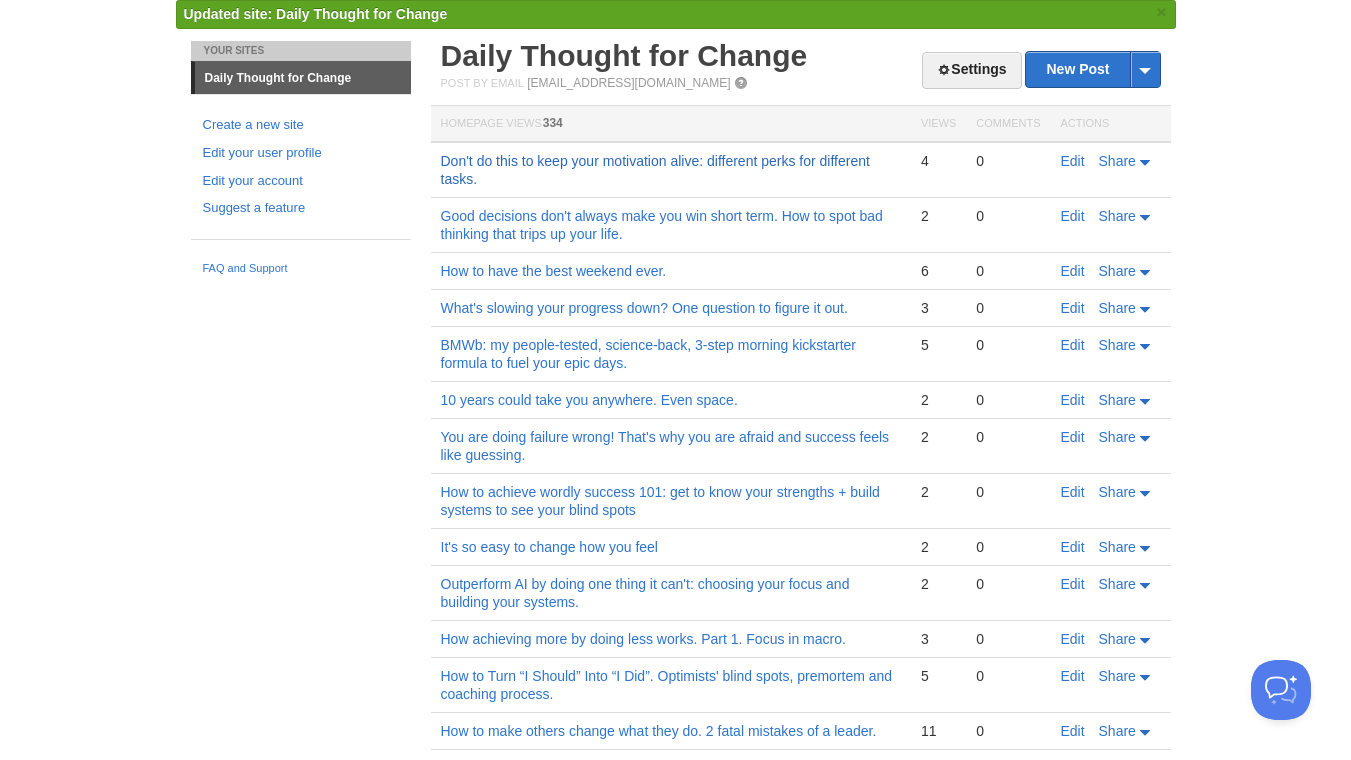 click on "Don't do this to keep your motivation alive: different perks for different tasks." at bounding box center (655, 170) 